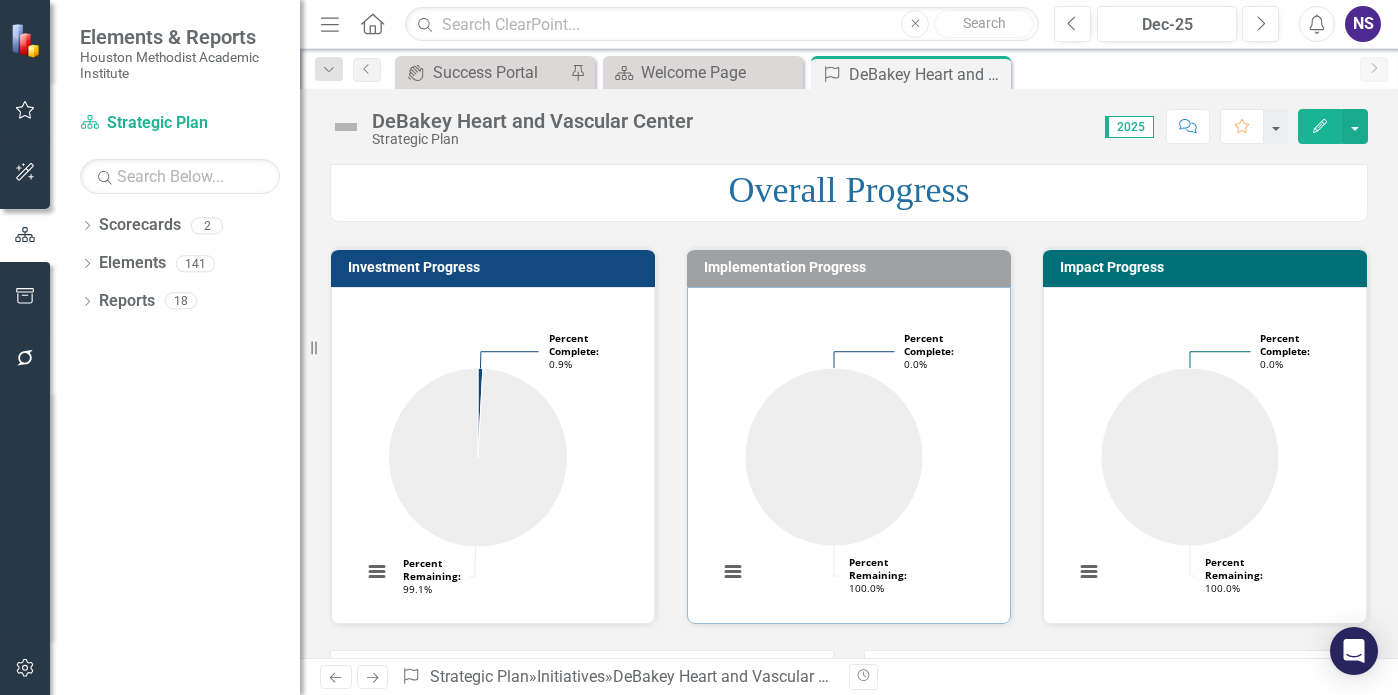 scroll, scrollTop: 0, scrollLeft: 0, axis: both 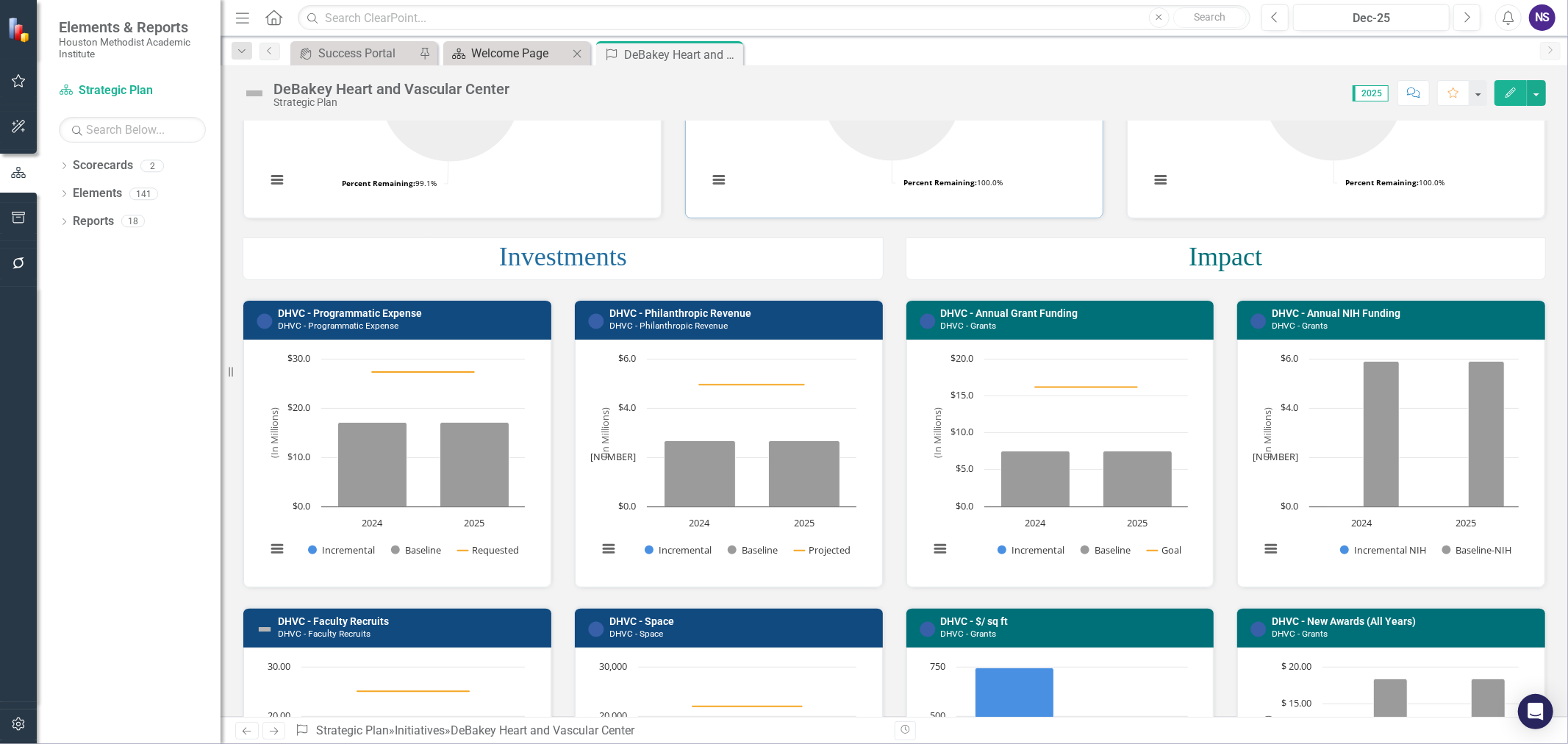 click on "Welcome Page" at bounding box center (520, 53) 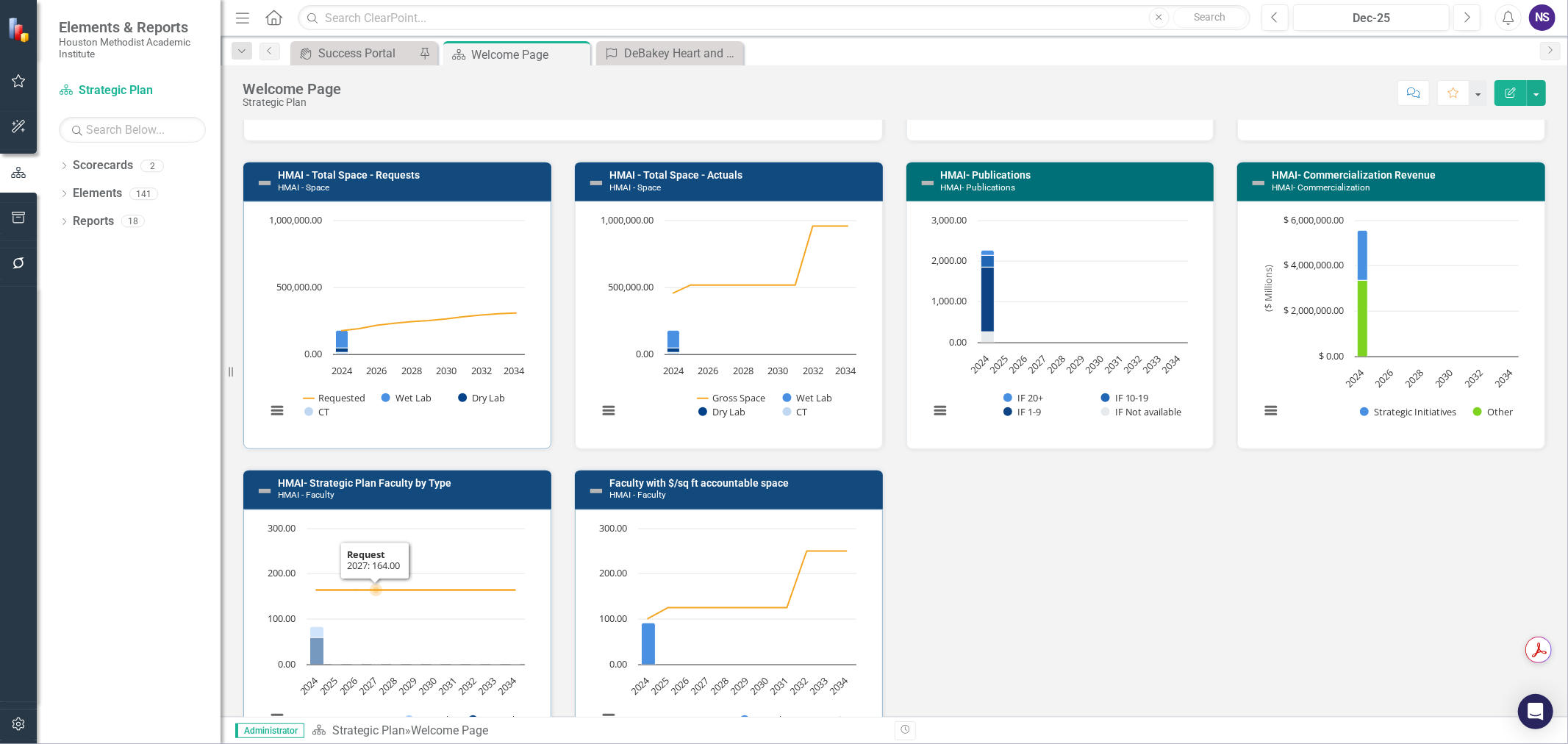 scroll, scrollTop: 980, scrollLeft: 0, axis: vertical 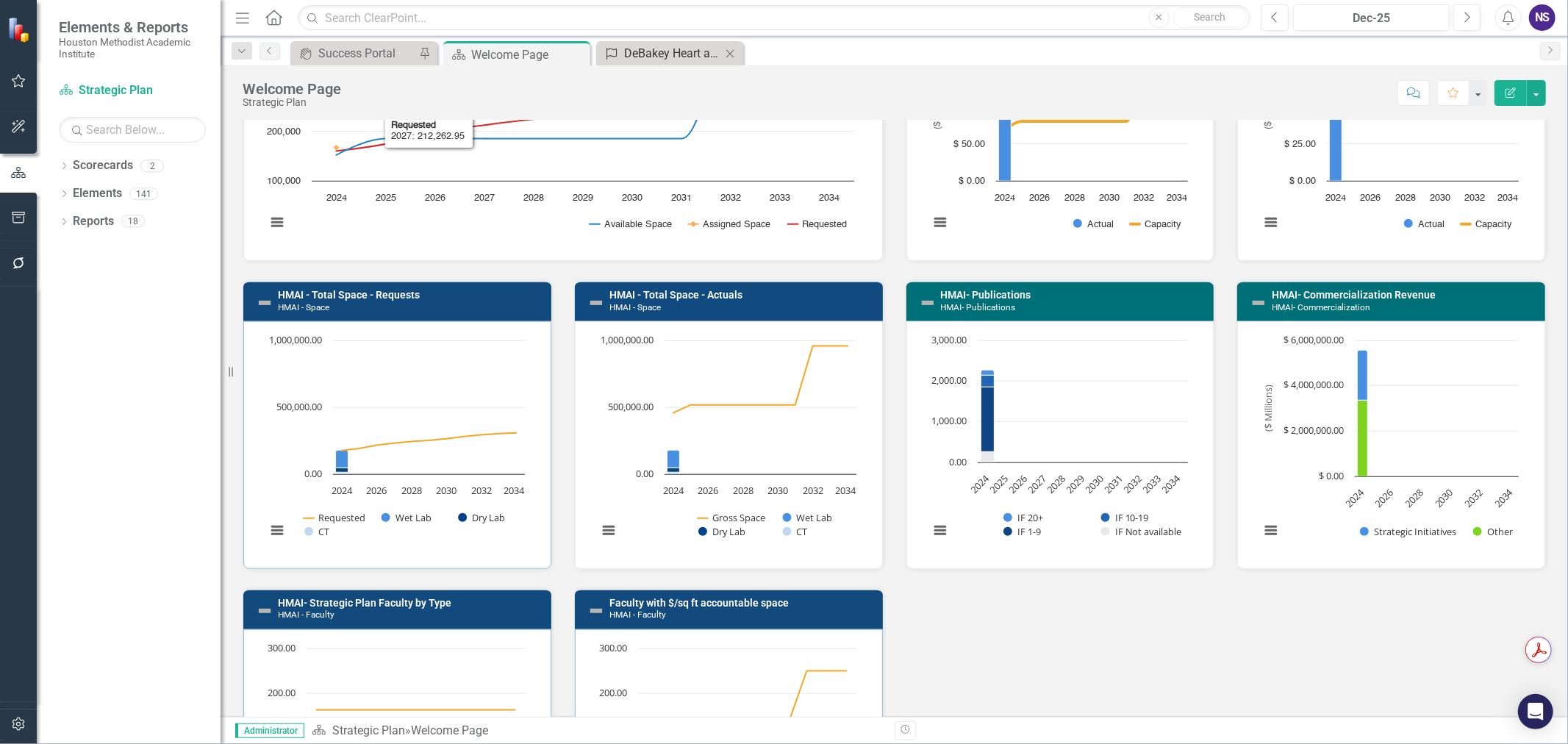 click on "DeBakey Heart and Vascular Center" at bounding box center [673, 53] 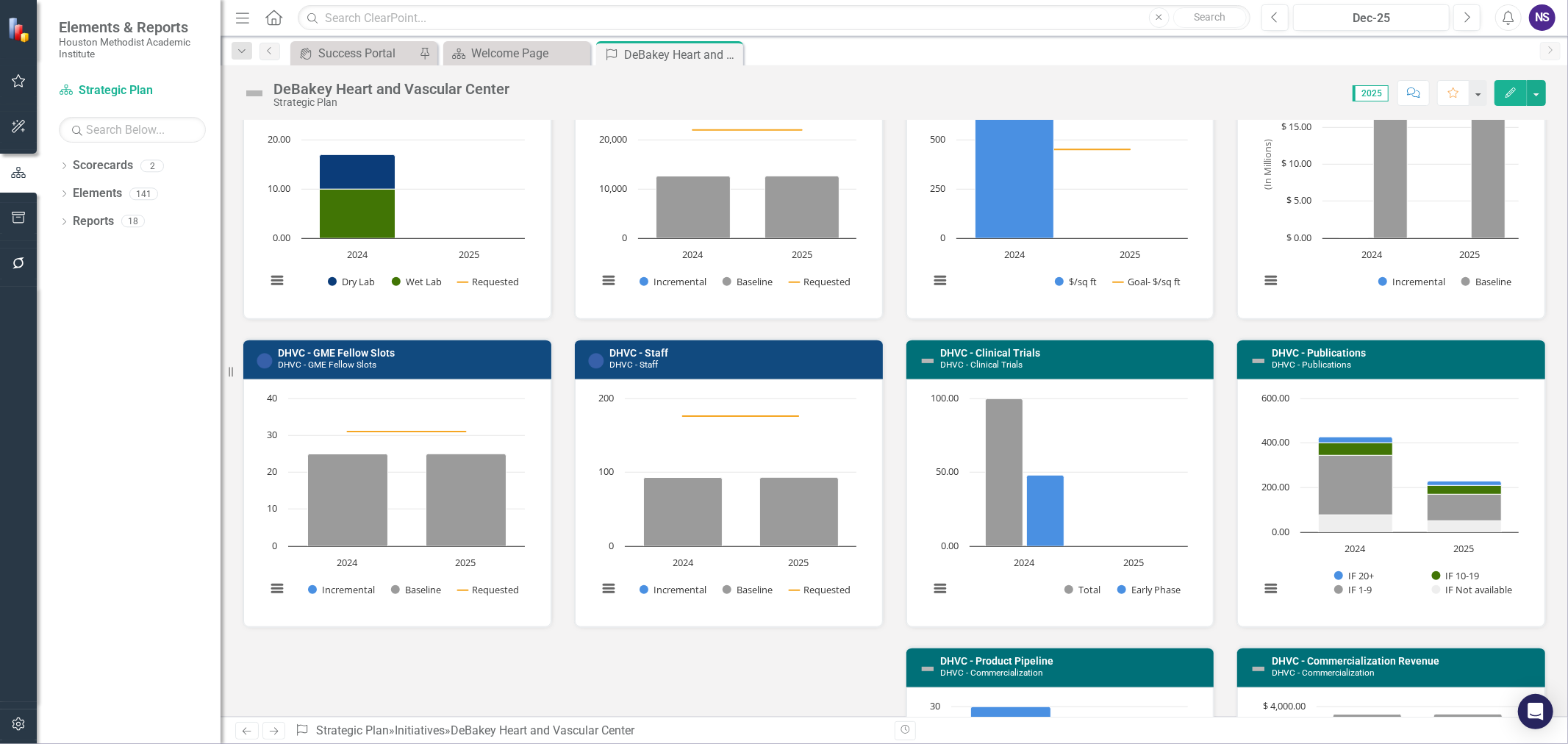 scroll, scrollTop: 326, scrollLeft: 0, axis: vertical 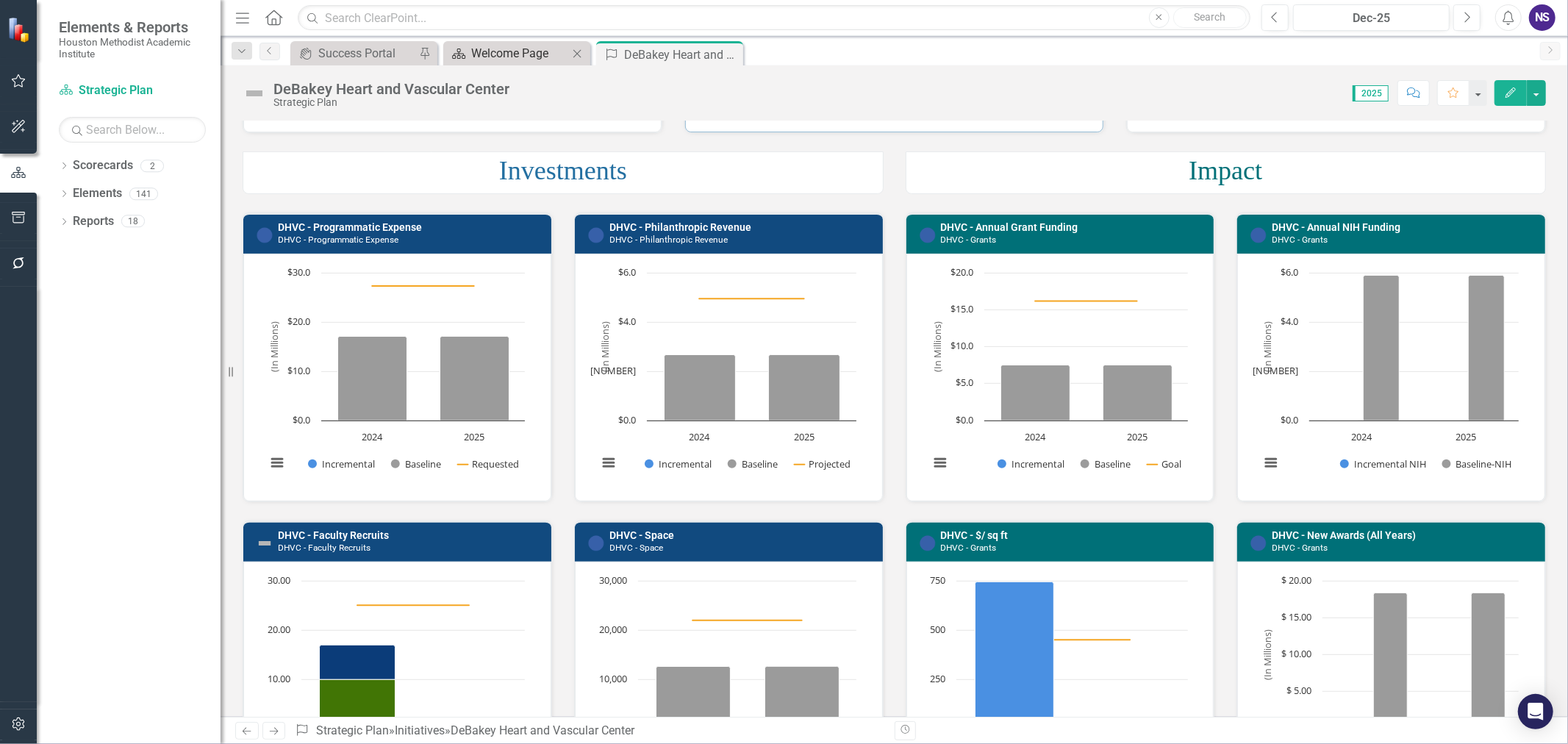 click on "Welcome Page" at bounding box center [520, 53] 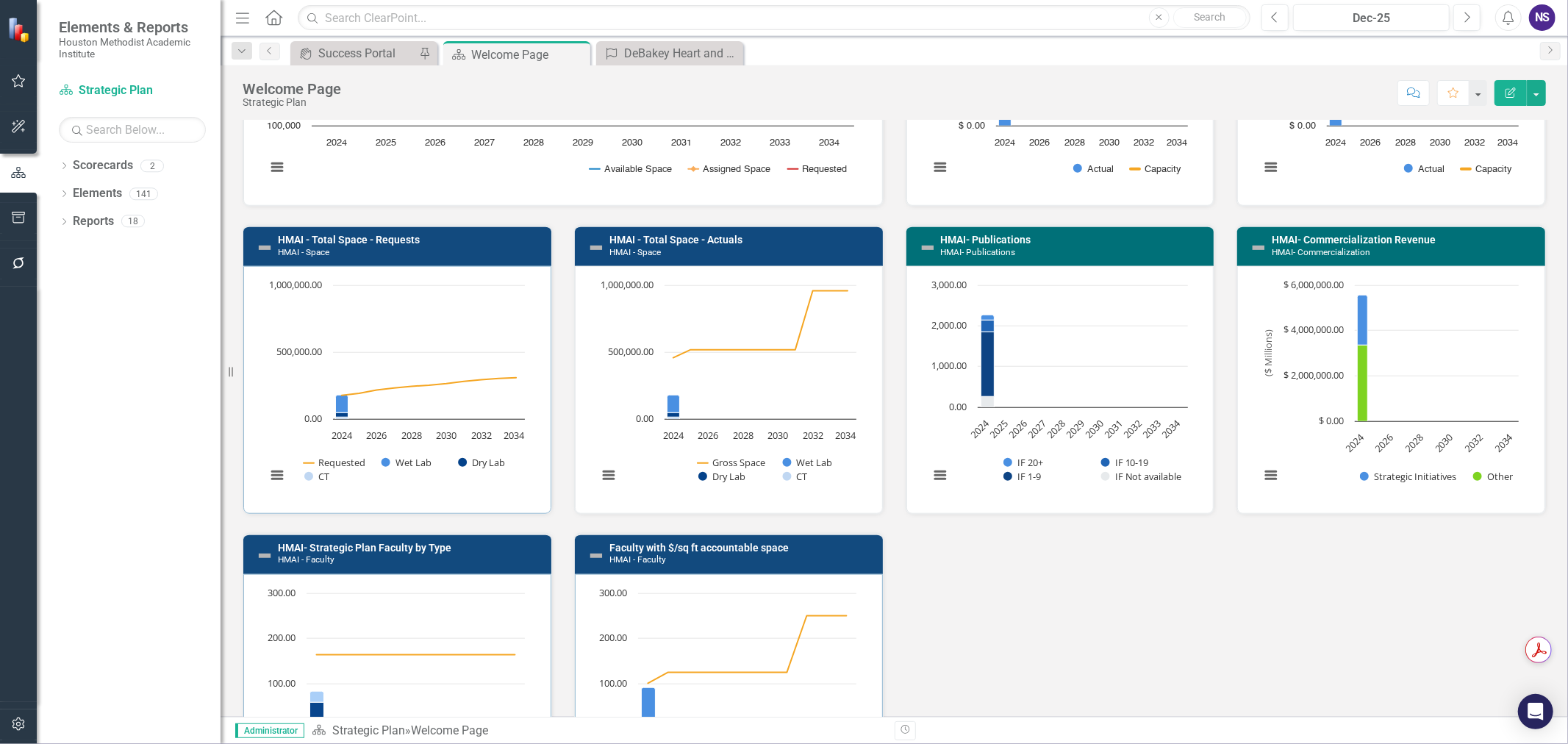 scroll, scrollTop: 1143, scrollLeft: 0, axis: vertical 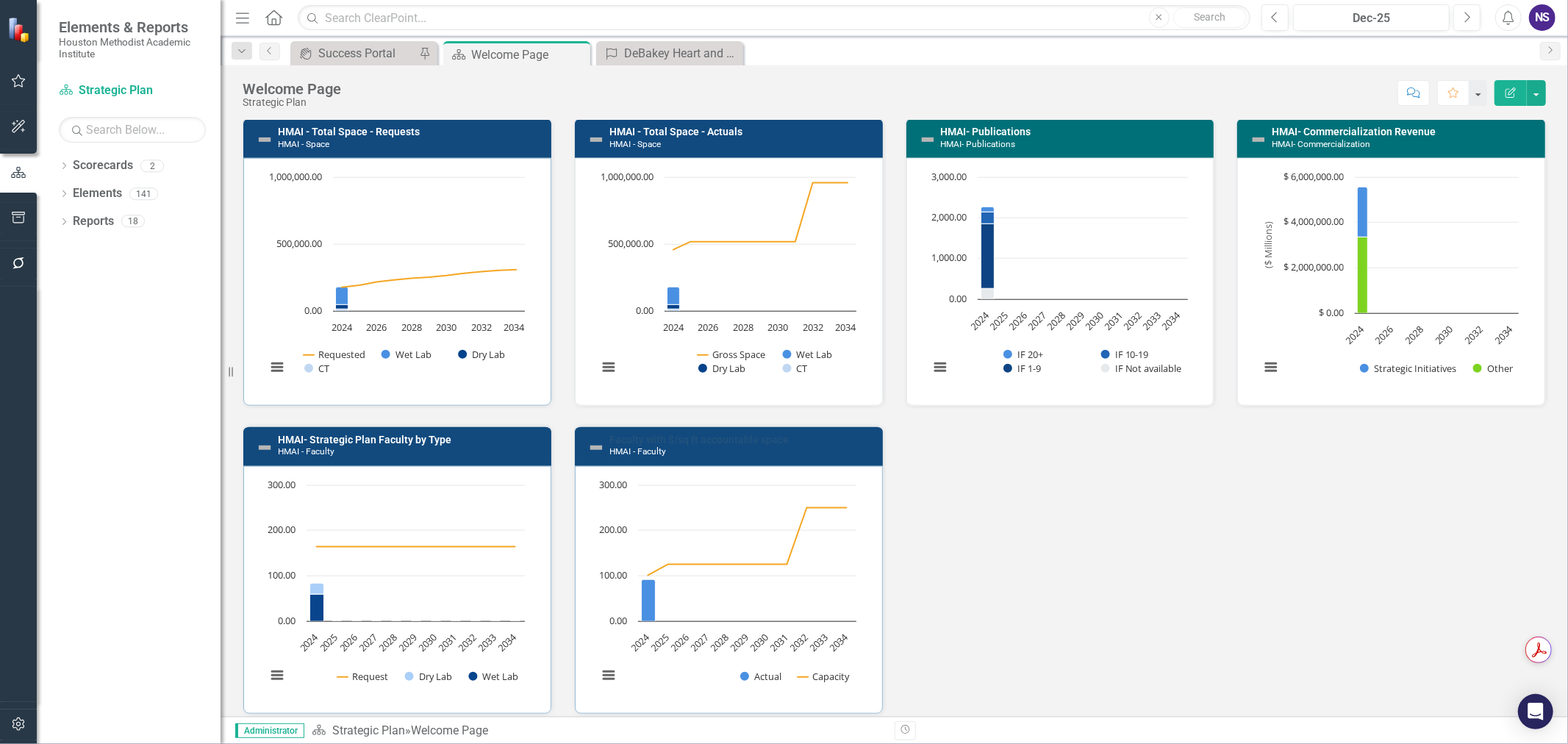 click on "Faculty with $/sq ft accountable space" at bounding box center [699, 440] 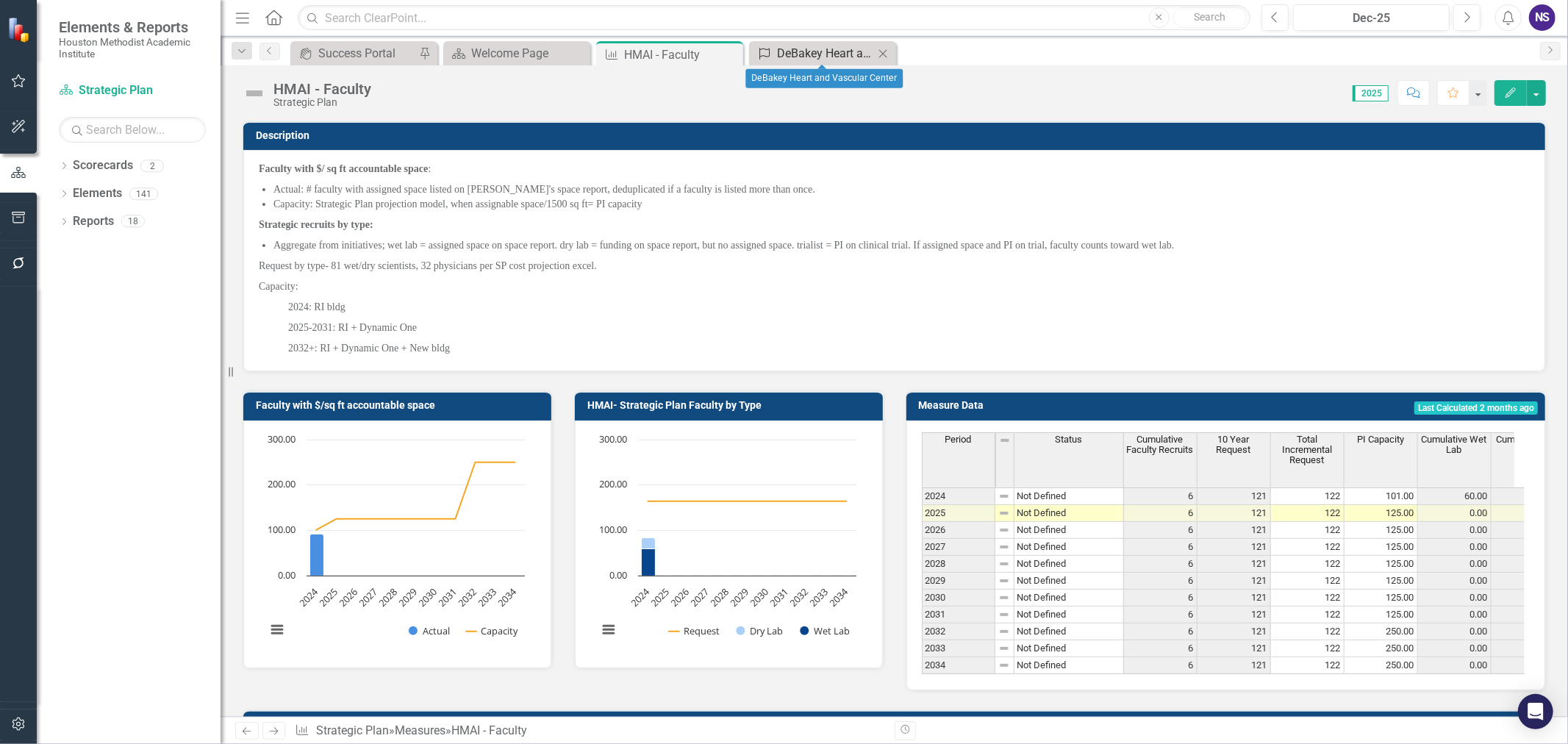 click on "Initiative DeBakey Heart and Vascular Center" at bounding box center [813, 53] 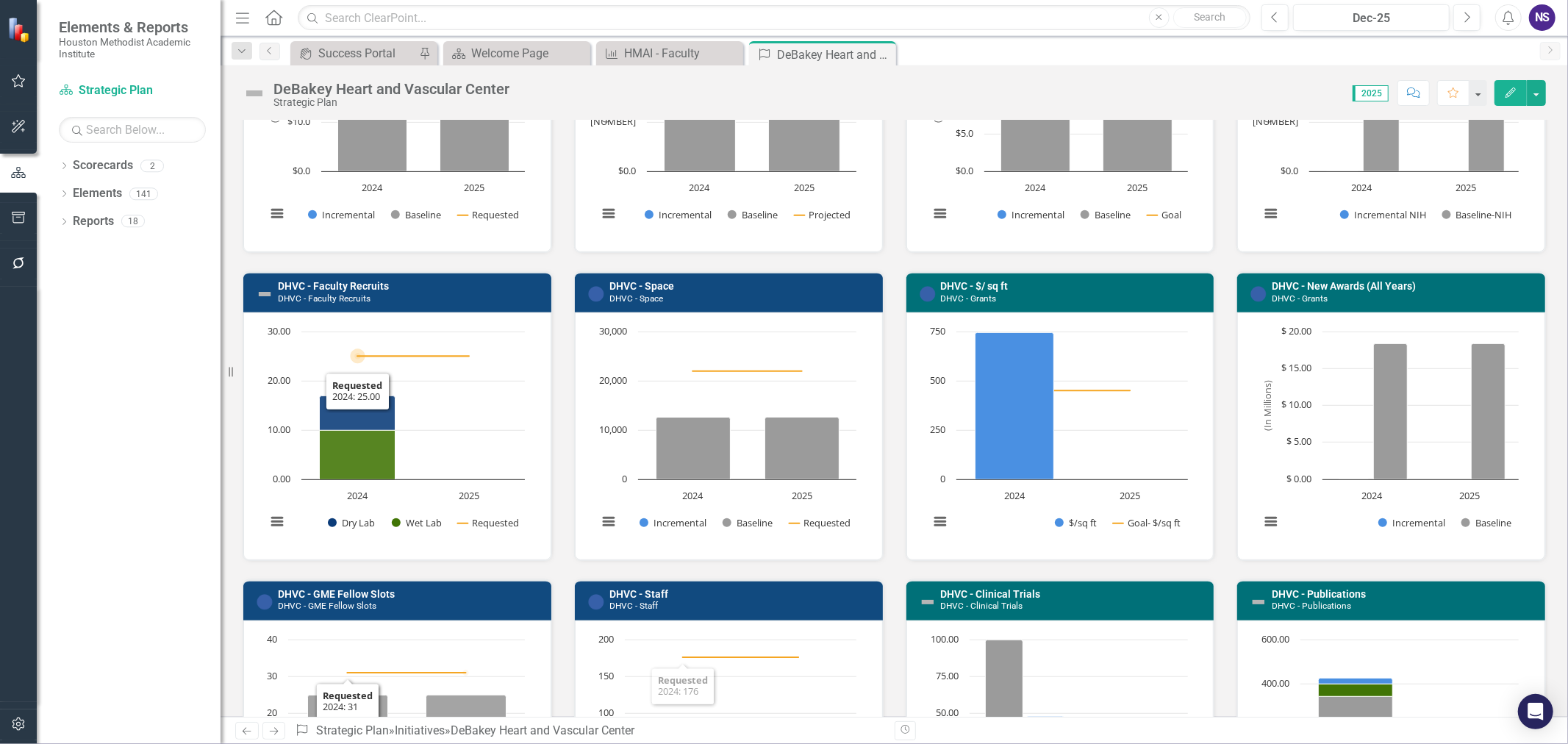scroll, scrollTop: 568, scrollLeft: 0, axis: vertical 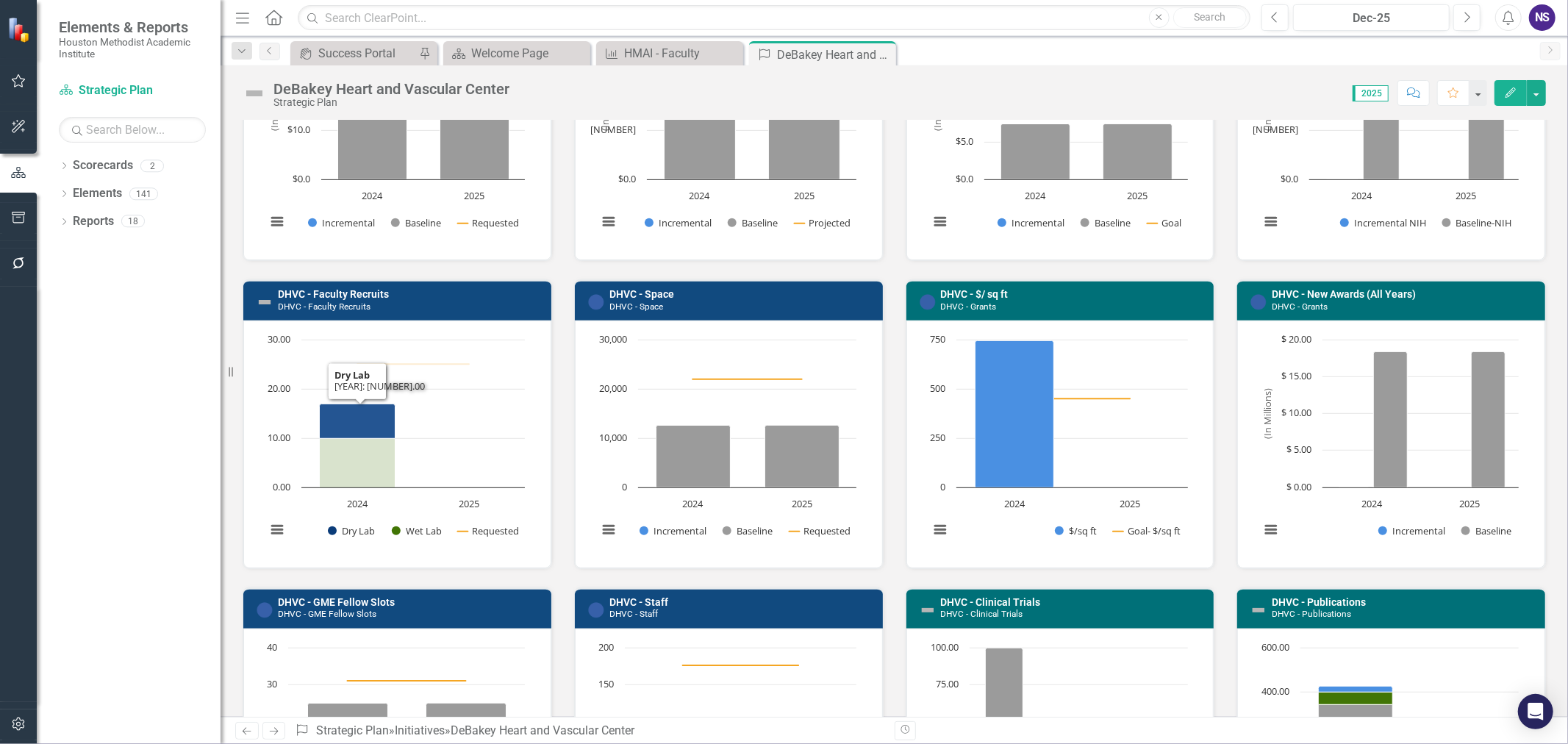 click at bounding box center (357, 421) 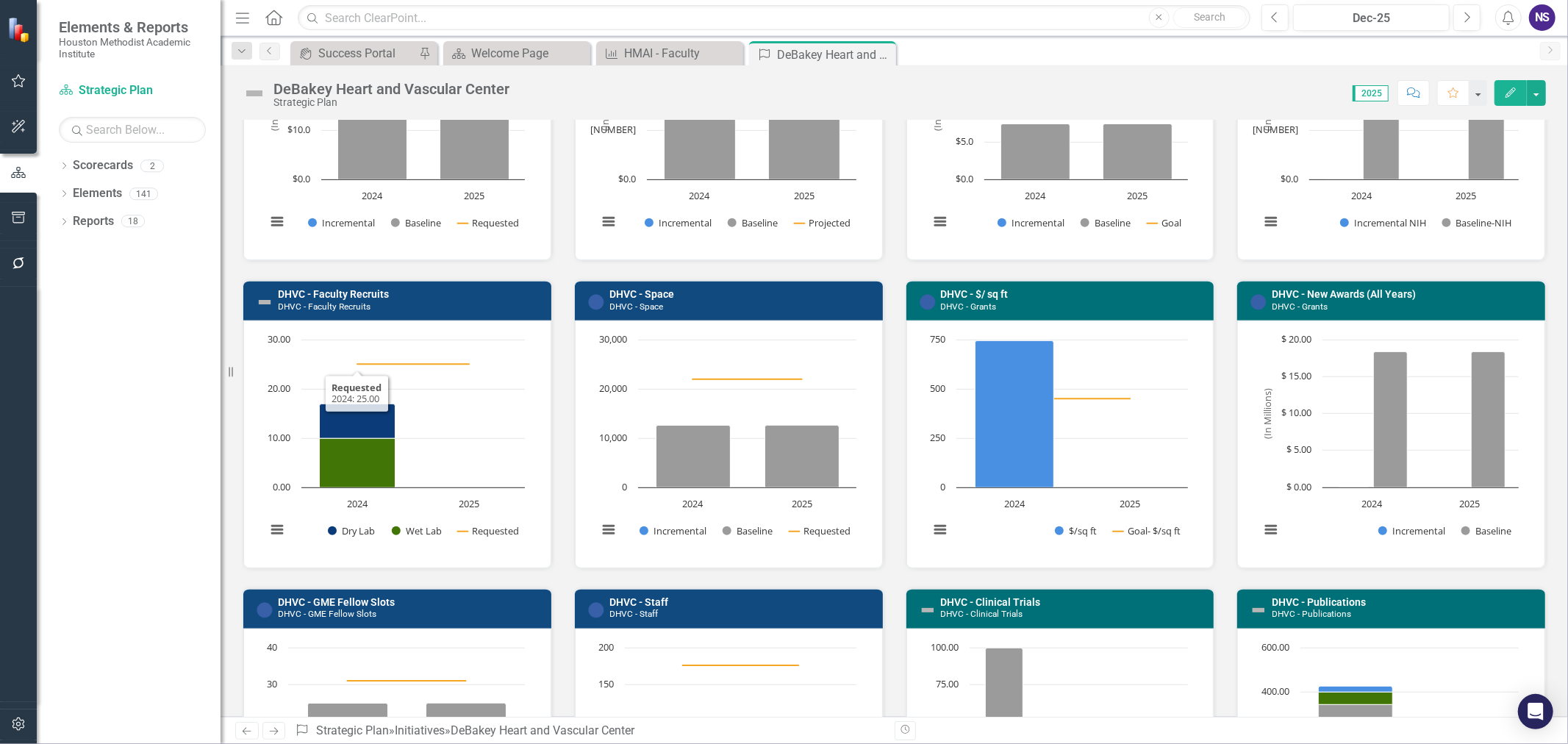 click on "DHVC - Faculty Recruits" at bounding box center (324, 307) 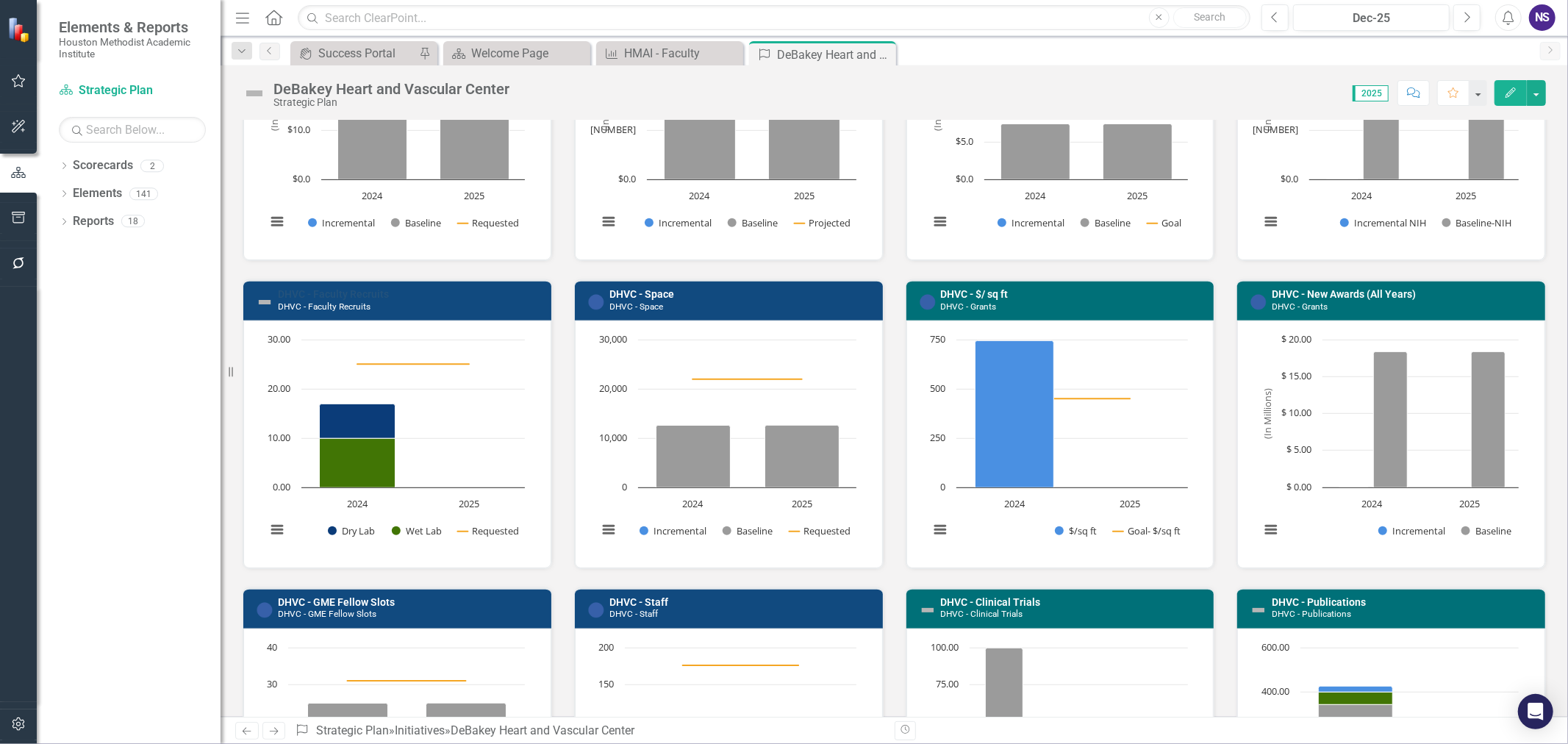 click on "DHVC - Faculty Recruits" at bounding box center [333, 294] 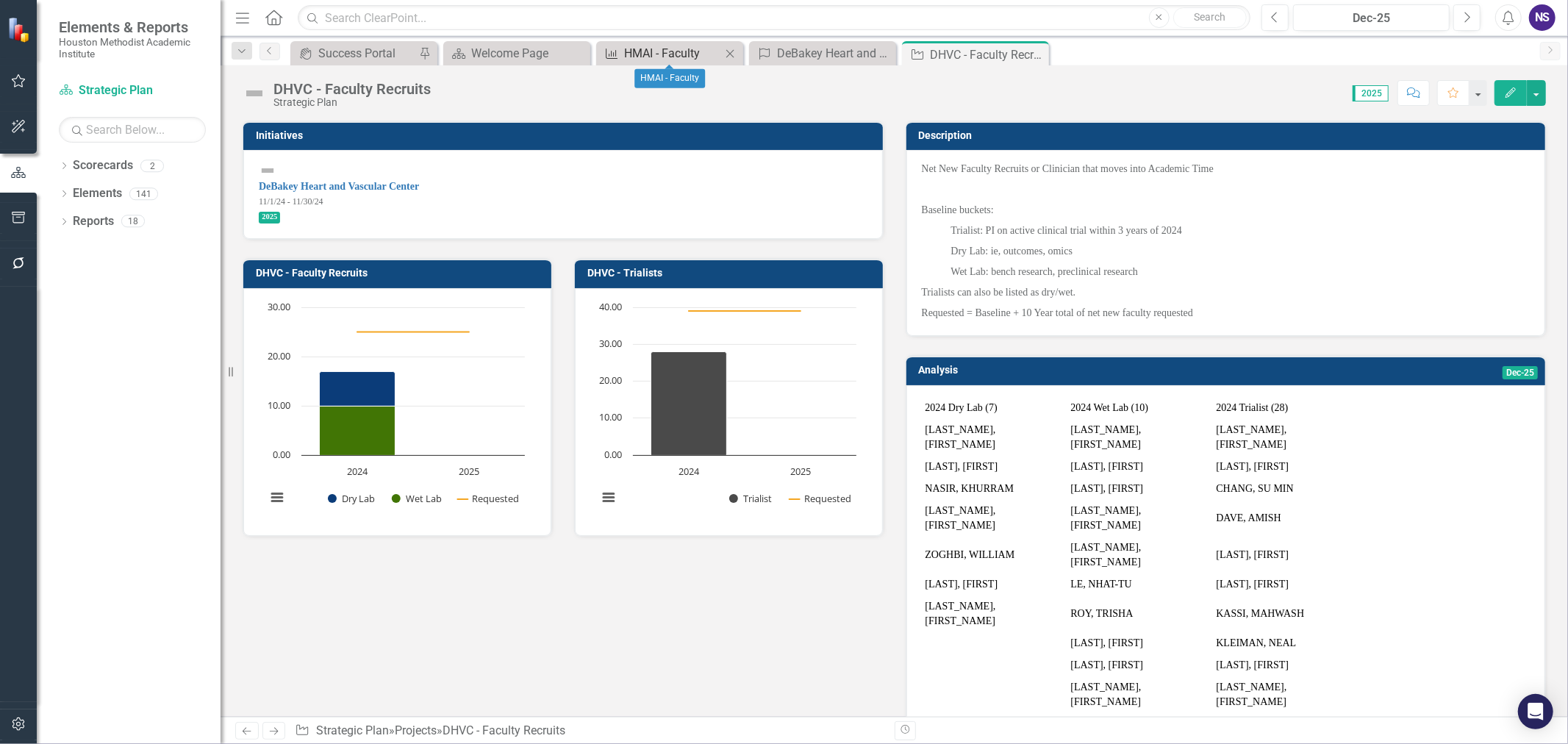 click on "HMAI - Faculty" at bounding box center [673, 53] 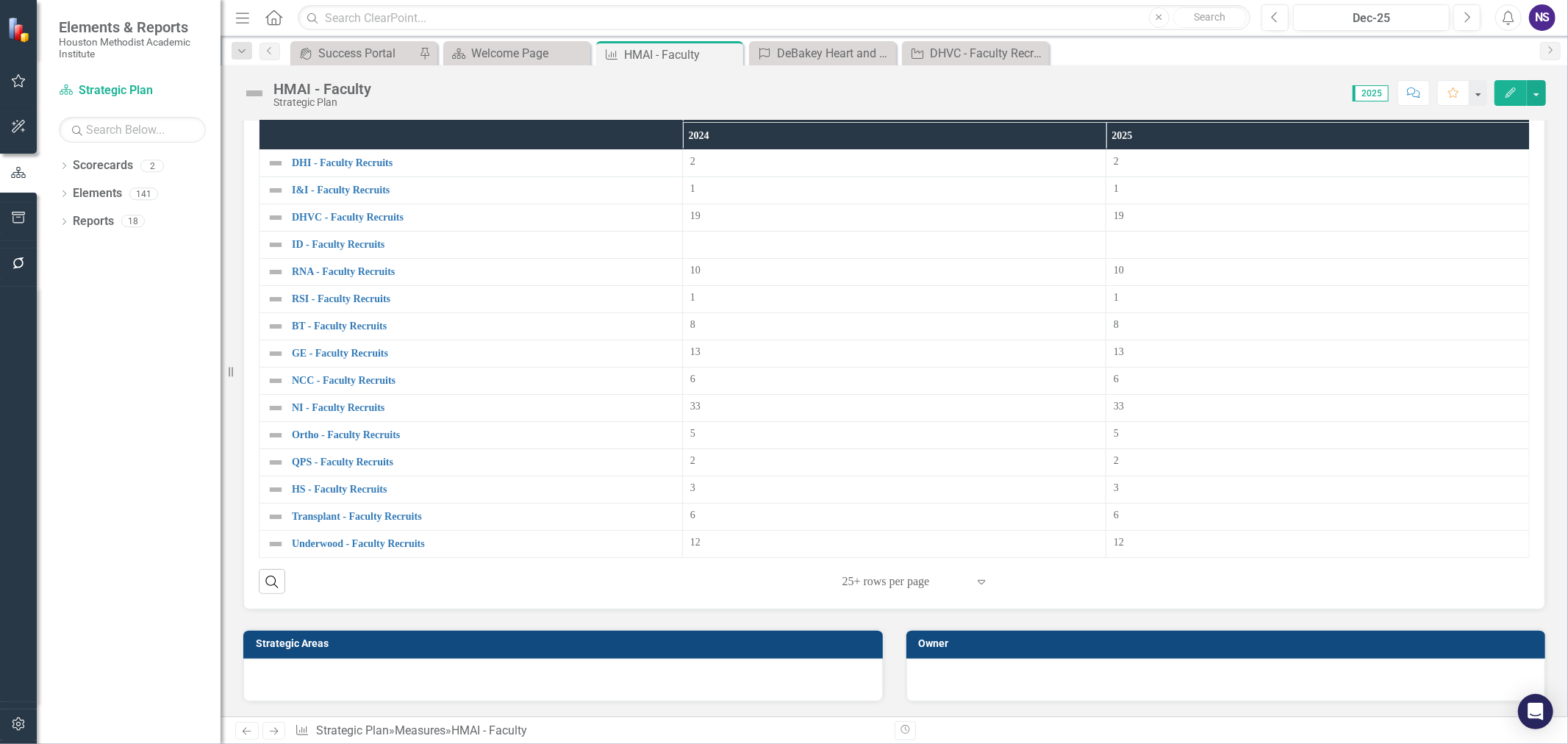 scroll, scrollTop: 673, scrollLeft: 0, axis: vertical 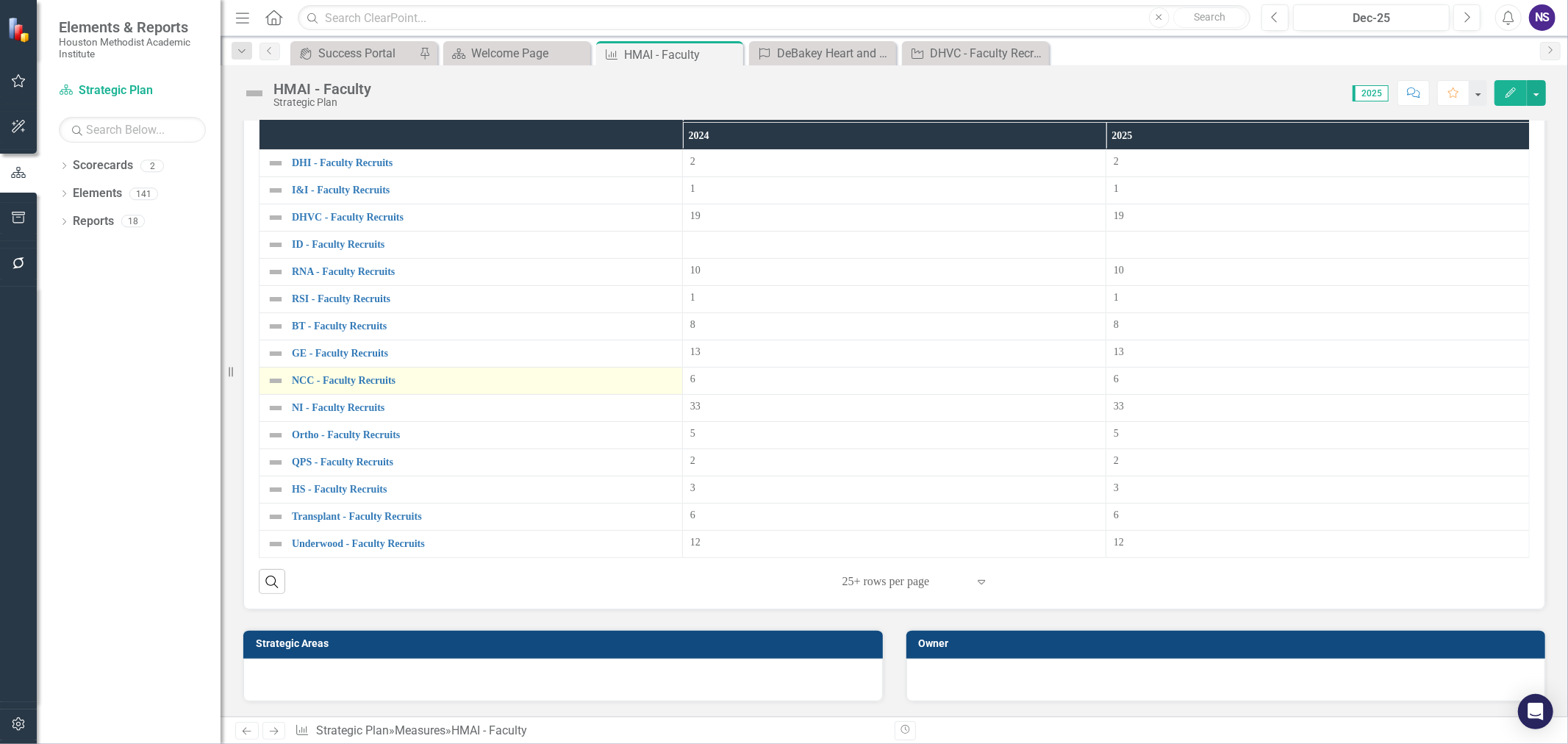 click on "NCC - Faculty Recruits" at bounding box center (470, 381) 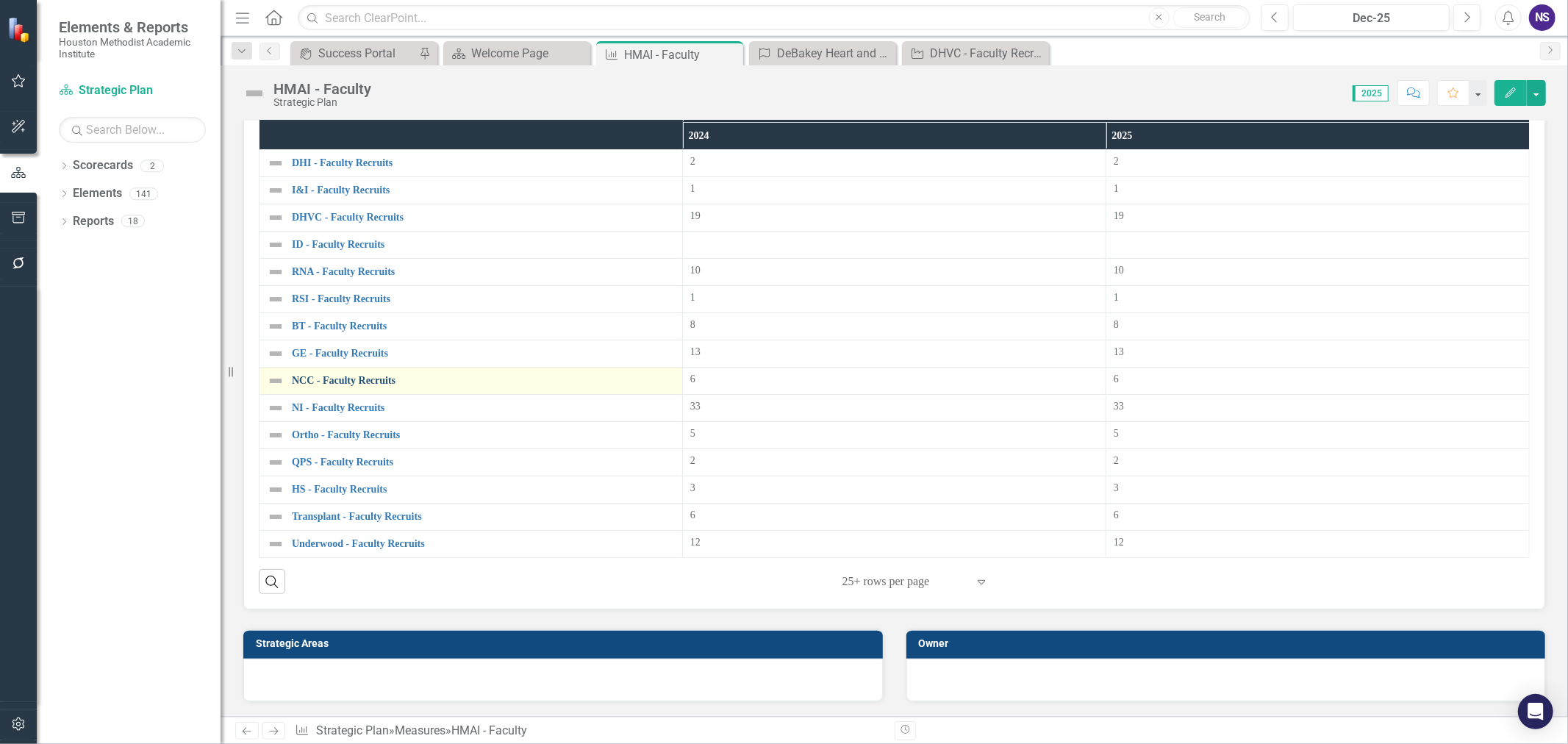 click on "NCC - Faculty Recruits" at bounding box center (483, 380) 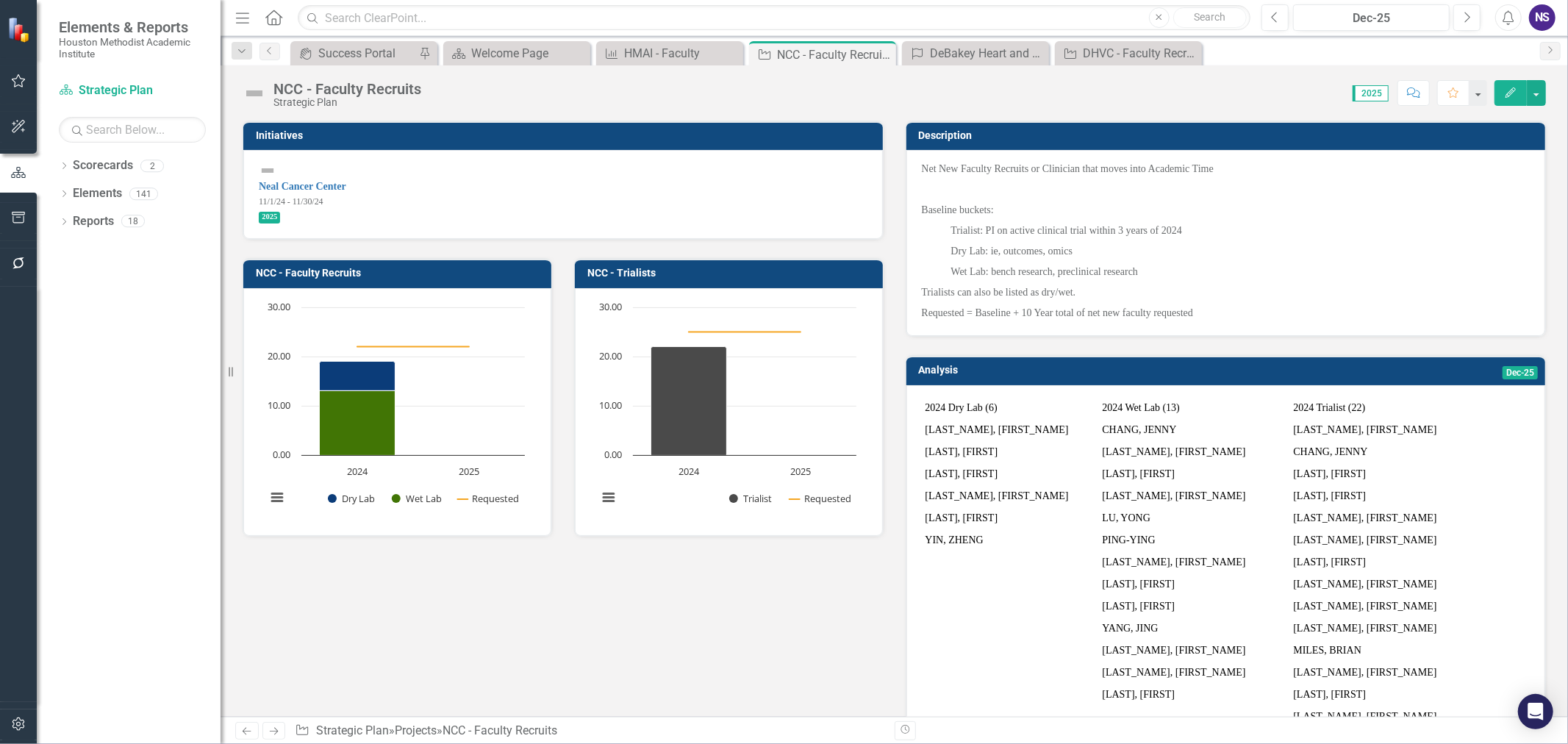 scroll, scrollTop: 82, scrollLeft: 0, axis: vertical 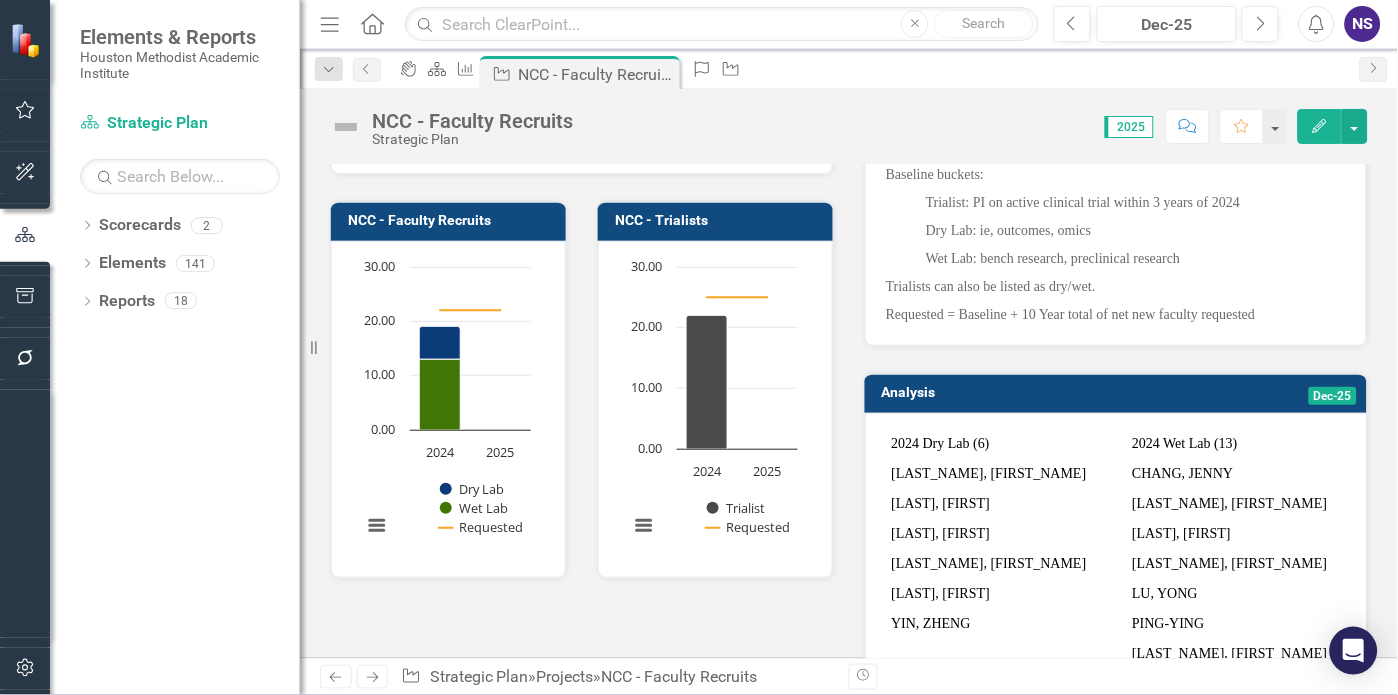 click on "Description Net New Faculty Recruits or Clinician that moves into Academic Time
Baseline buckets:
Trialist: PI on active clinical trial within 3 years of 2024
Dry Lab: ie, outcomes, omics
Wet Lab: bench research, preclinical research
Trialists can also be listed as dry/wet.
Requested = Baseline + 10 Year total of net new faculty requested" at bounding box center [1116, 187] 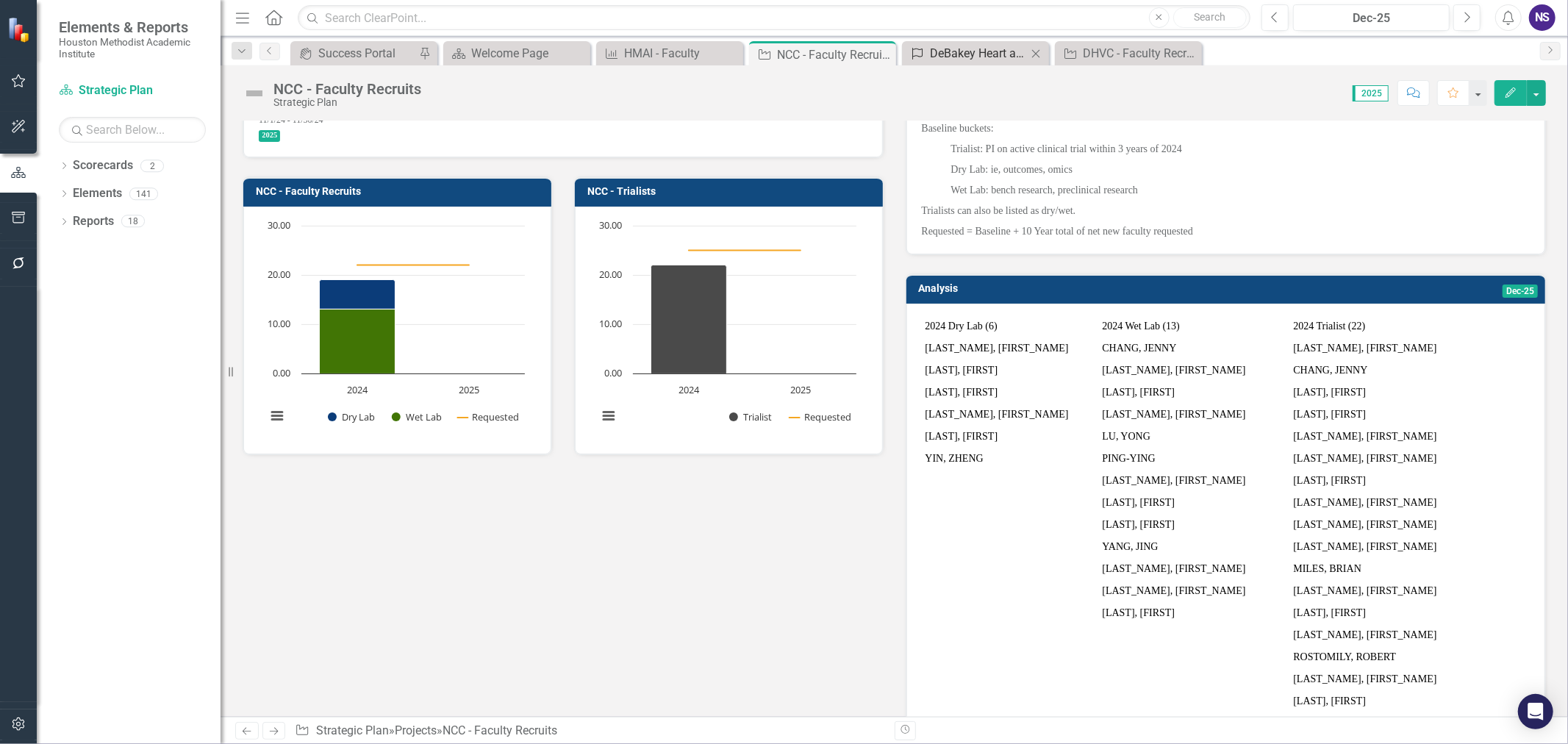 click on "DeBakey Heart and Vascular Center" at bounding box center [978, 53] 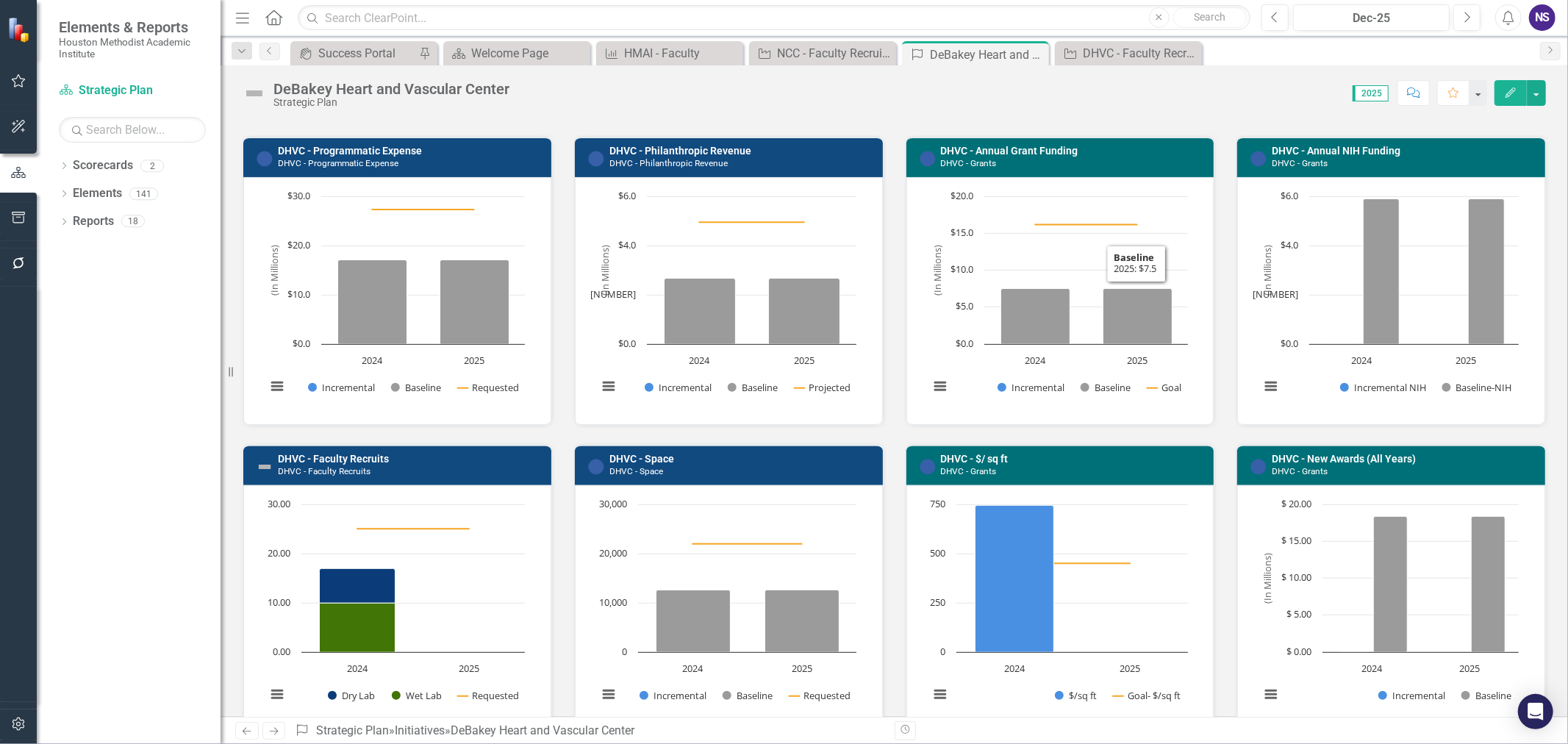 scroll, scrollTop: 408, scrollLeft: 0, axis: vertical 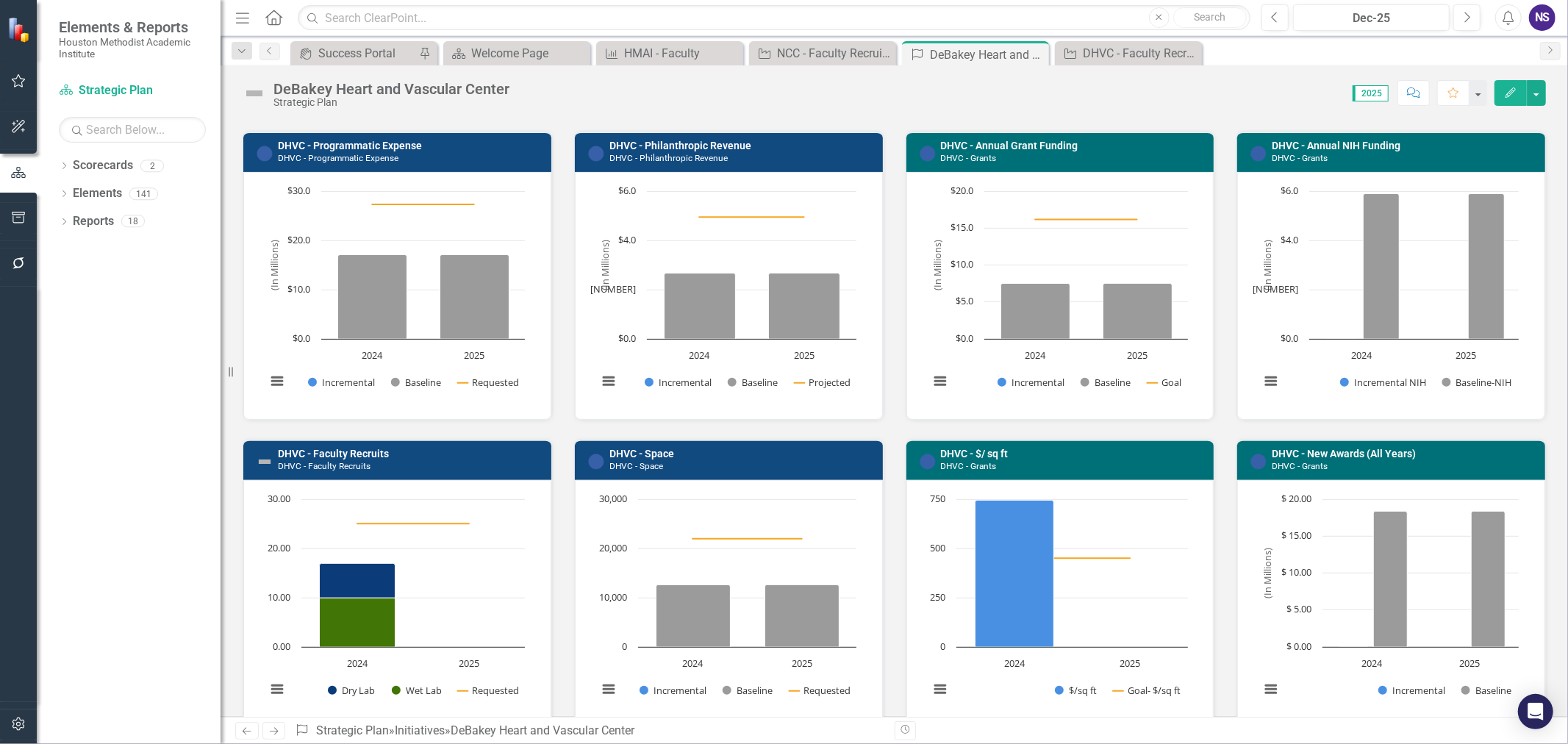 click on "DHVC - Programmatic Expense DHVC - Programmatic Expense" at bounding box center [411, 151] 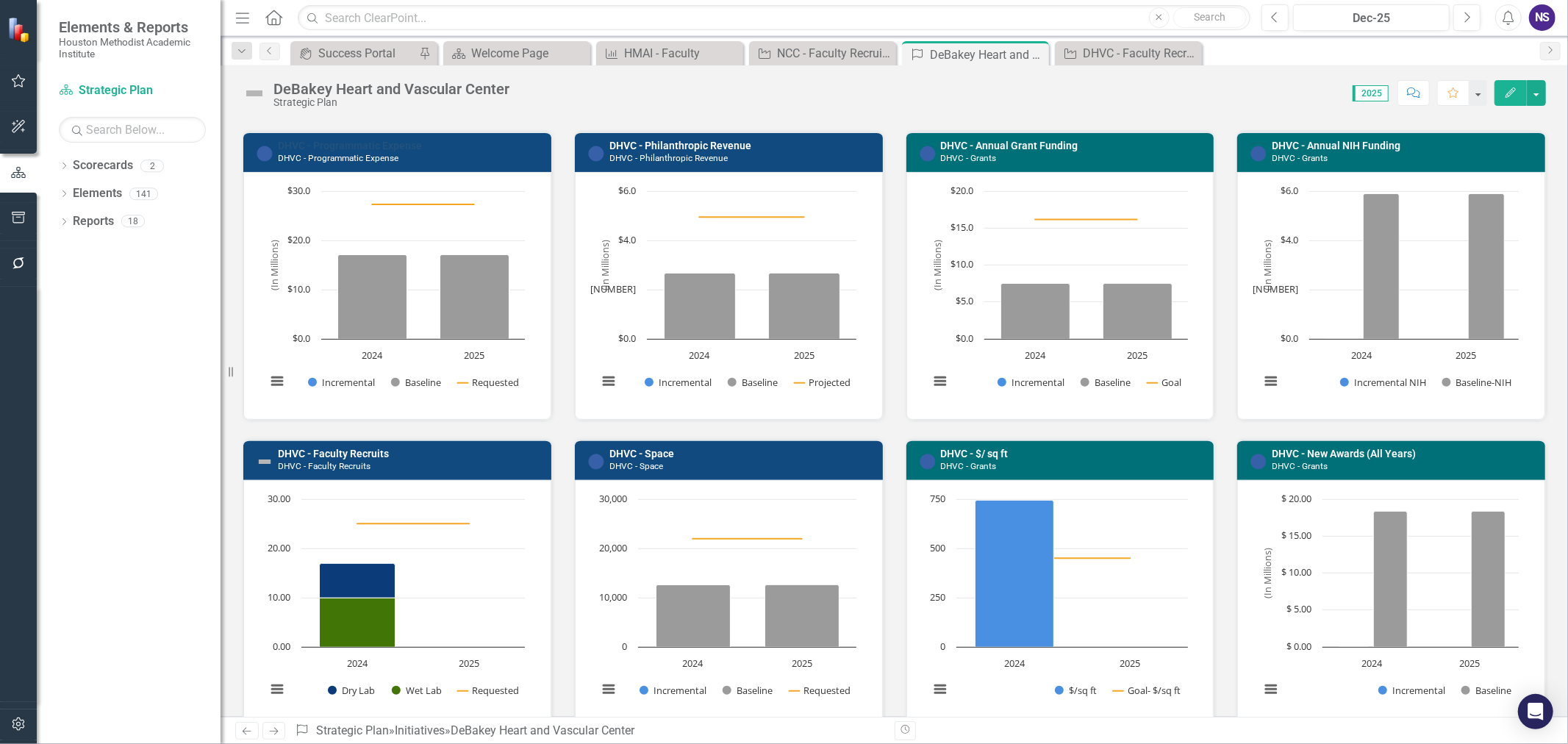 click on "DHVC - Programmatic Expense" at bounding box center [350, 146] 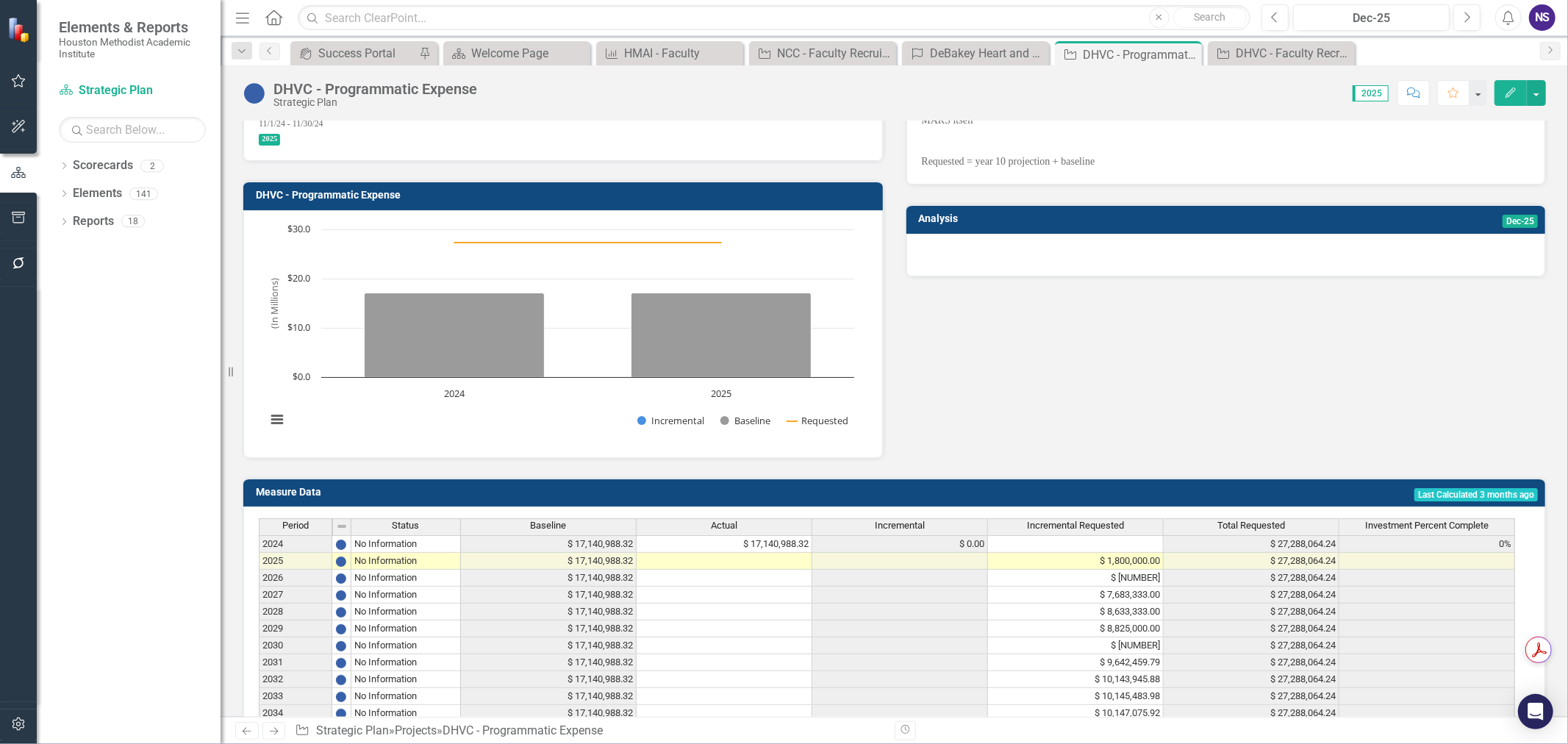 scroll, scrollTop: 0, scrollLeft: 0, axis: both 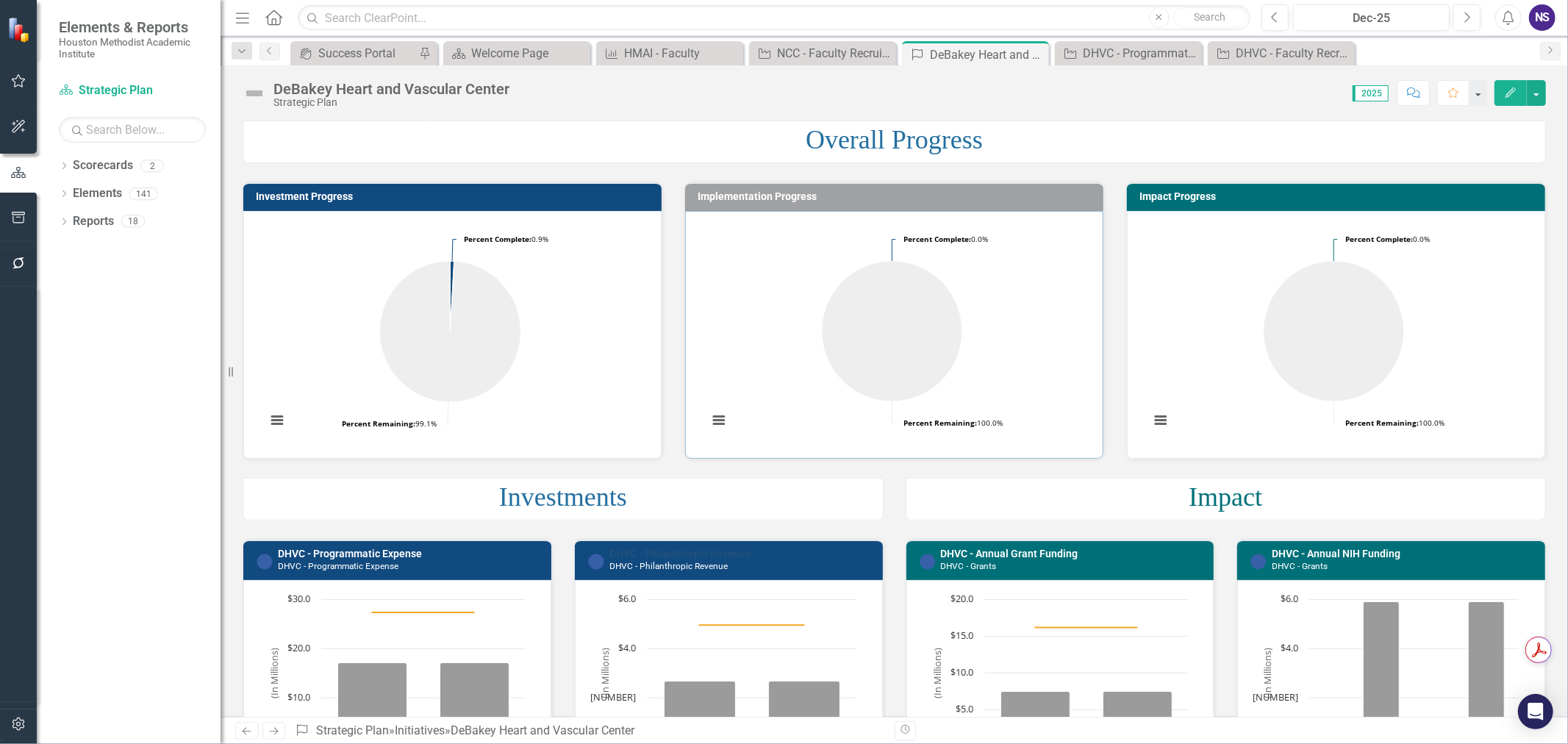click on "DHVC - Philanthropic Revenue" at bounding box center (680, 554) 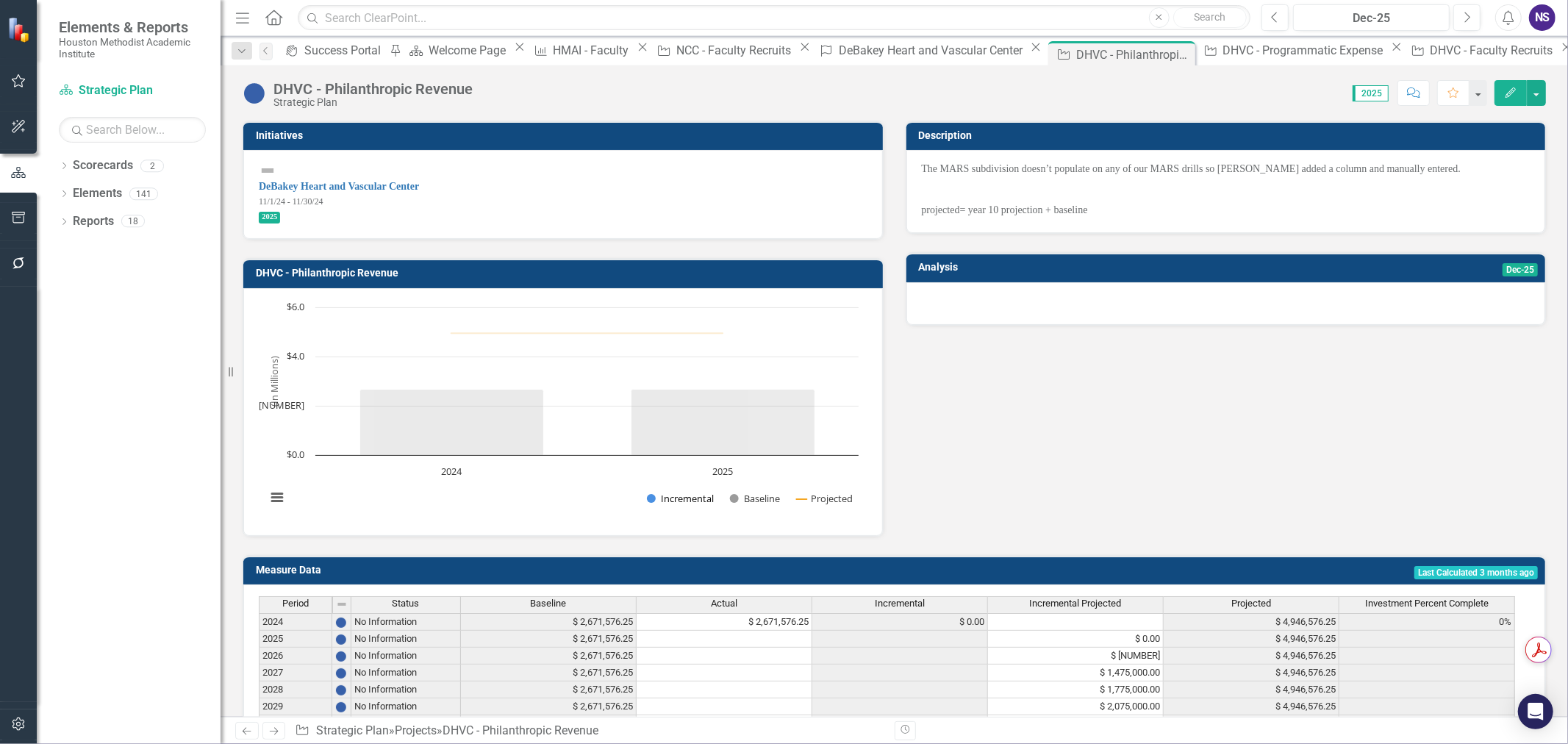 scroll, scrollTop: 163, scrollLeft: 0, axis: vertical 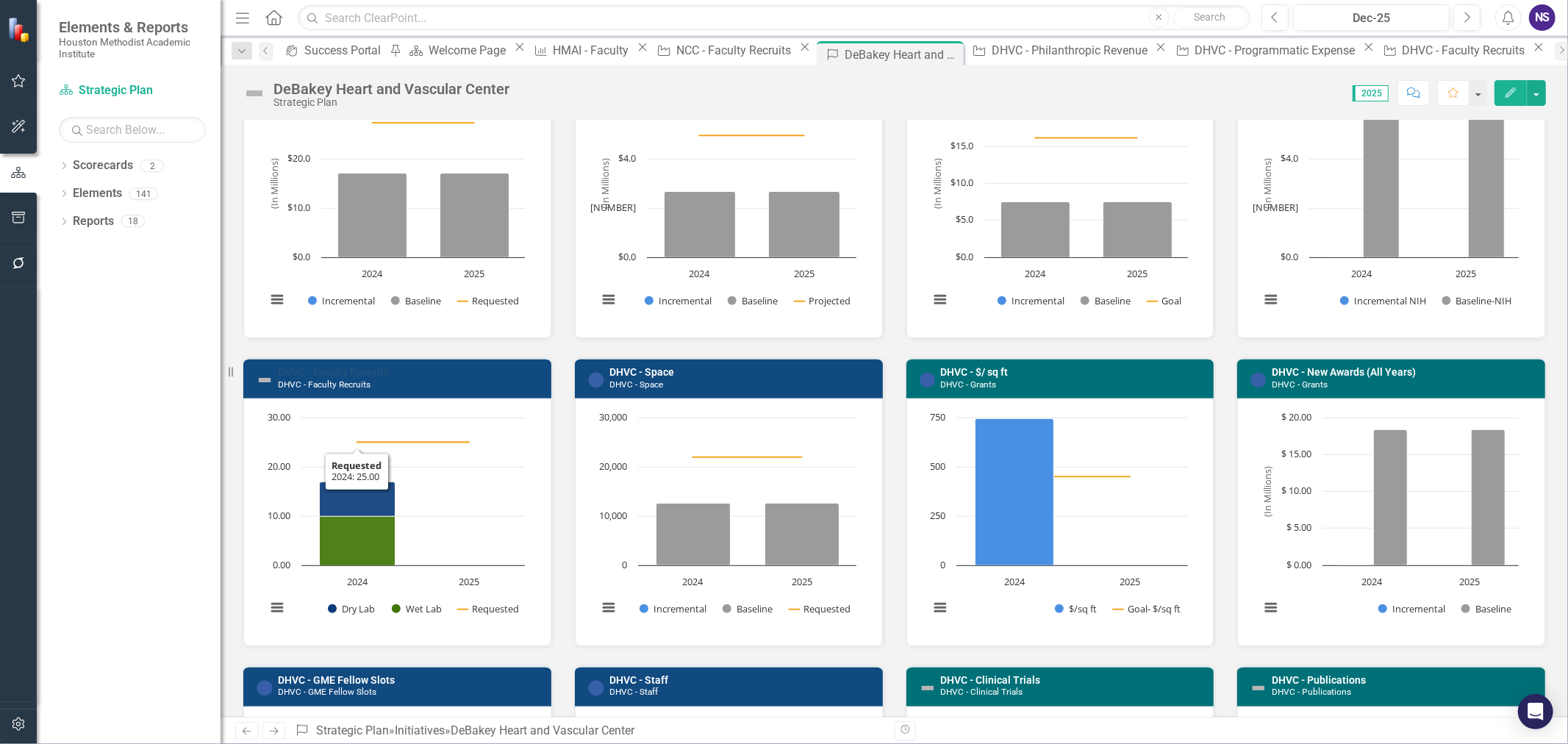 click on "DHVC - Faculty Recruits" at bounding box center [333, 372] 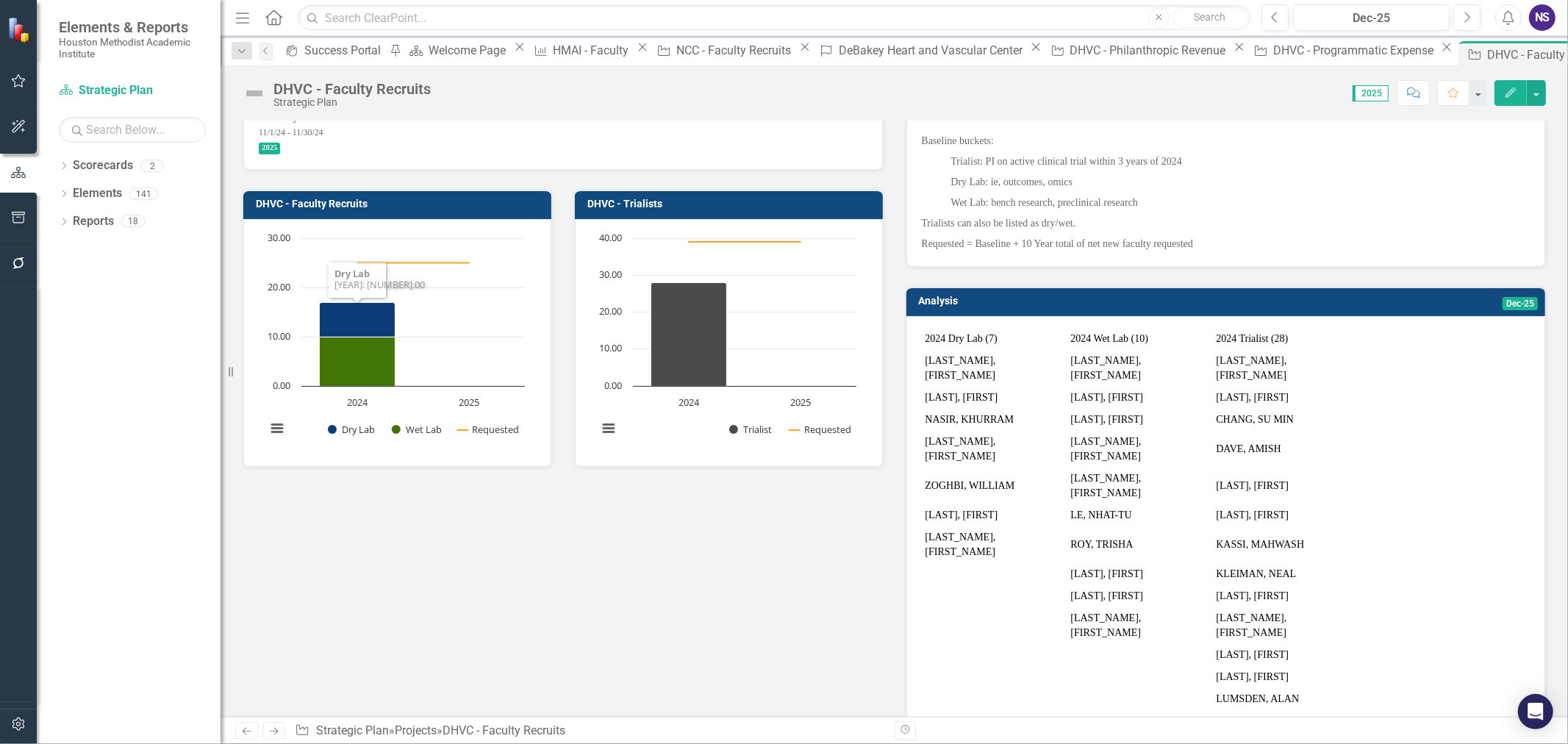 scroll, scrollTop: 163, scrollLeft: 0, axis: vertical 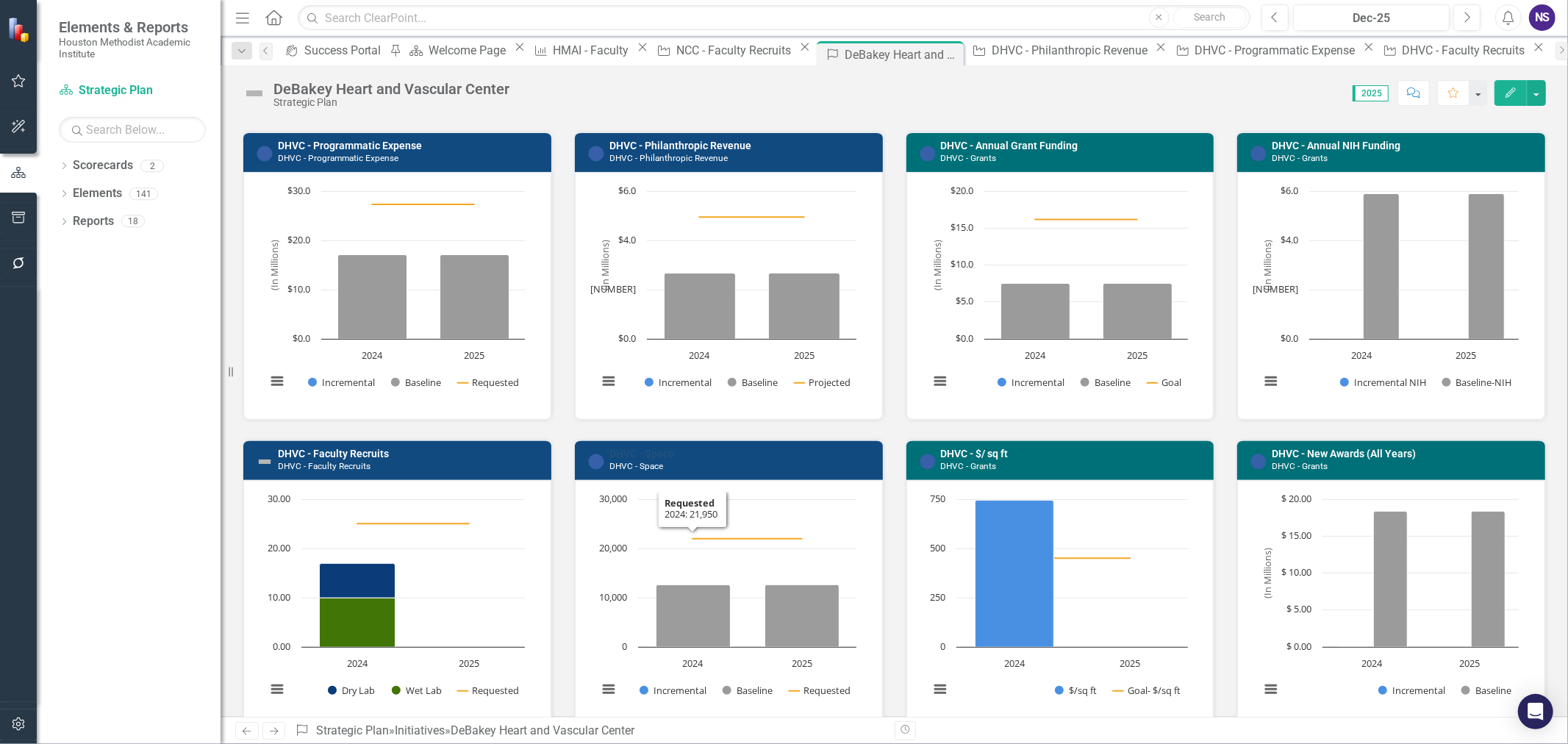 click on "DHVC - Space" at bounding box center [642, 454] 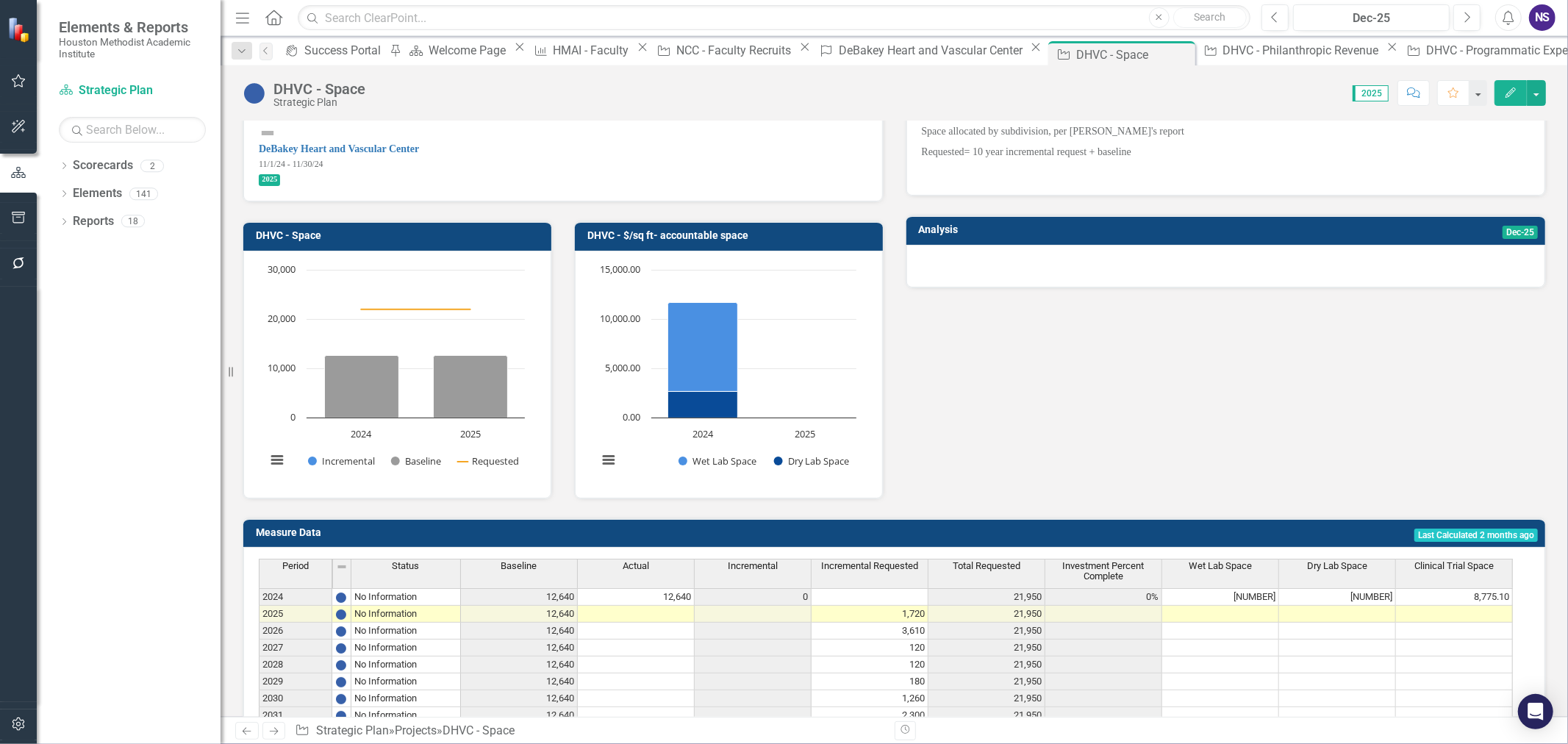 scroll, scrollTop: 0, scrollLeft: 0, axis: both 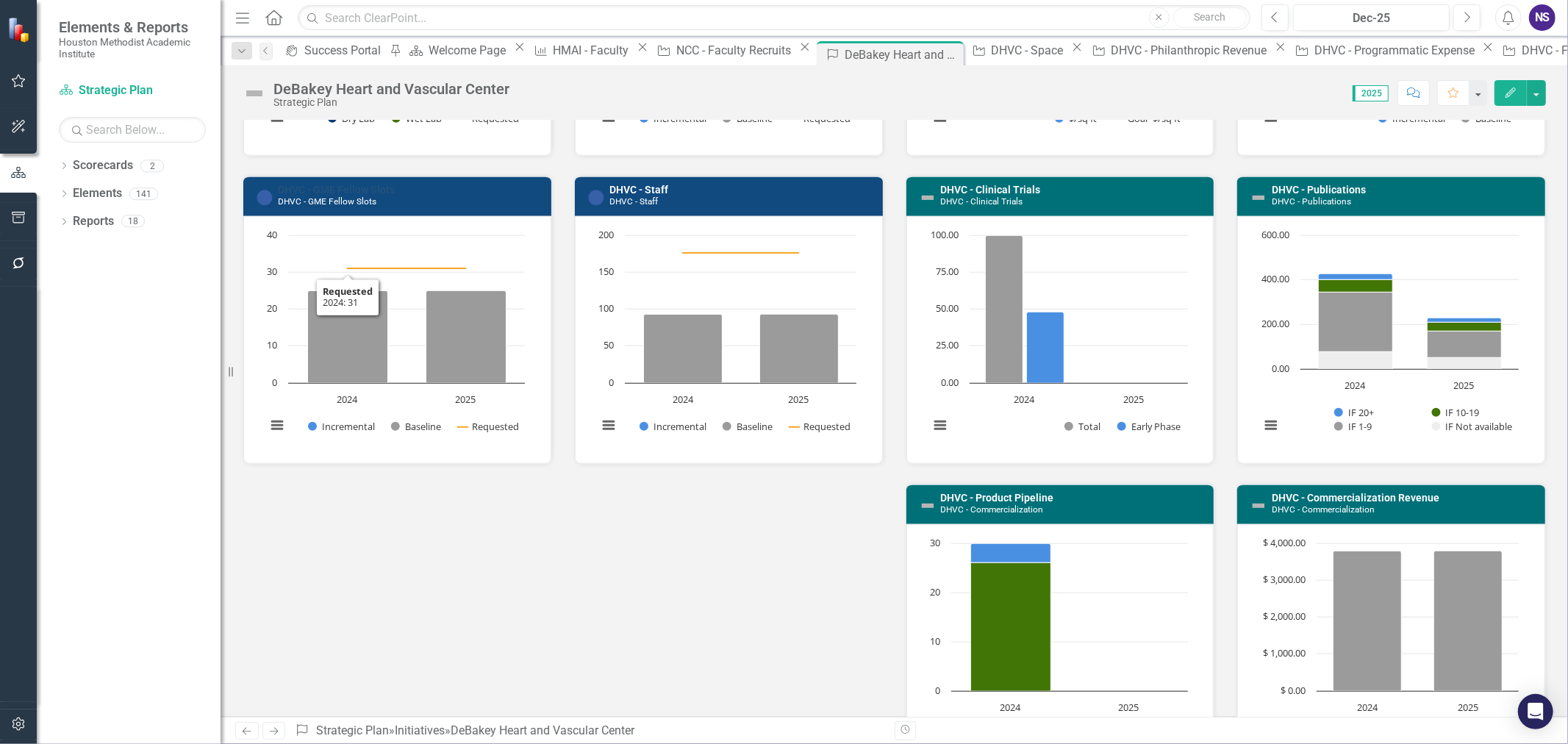 click on "DHVC - GME Fellow Slots" at bounding box center (336, 190) 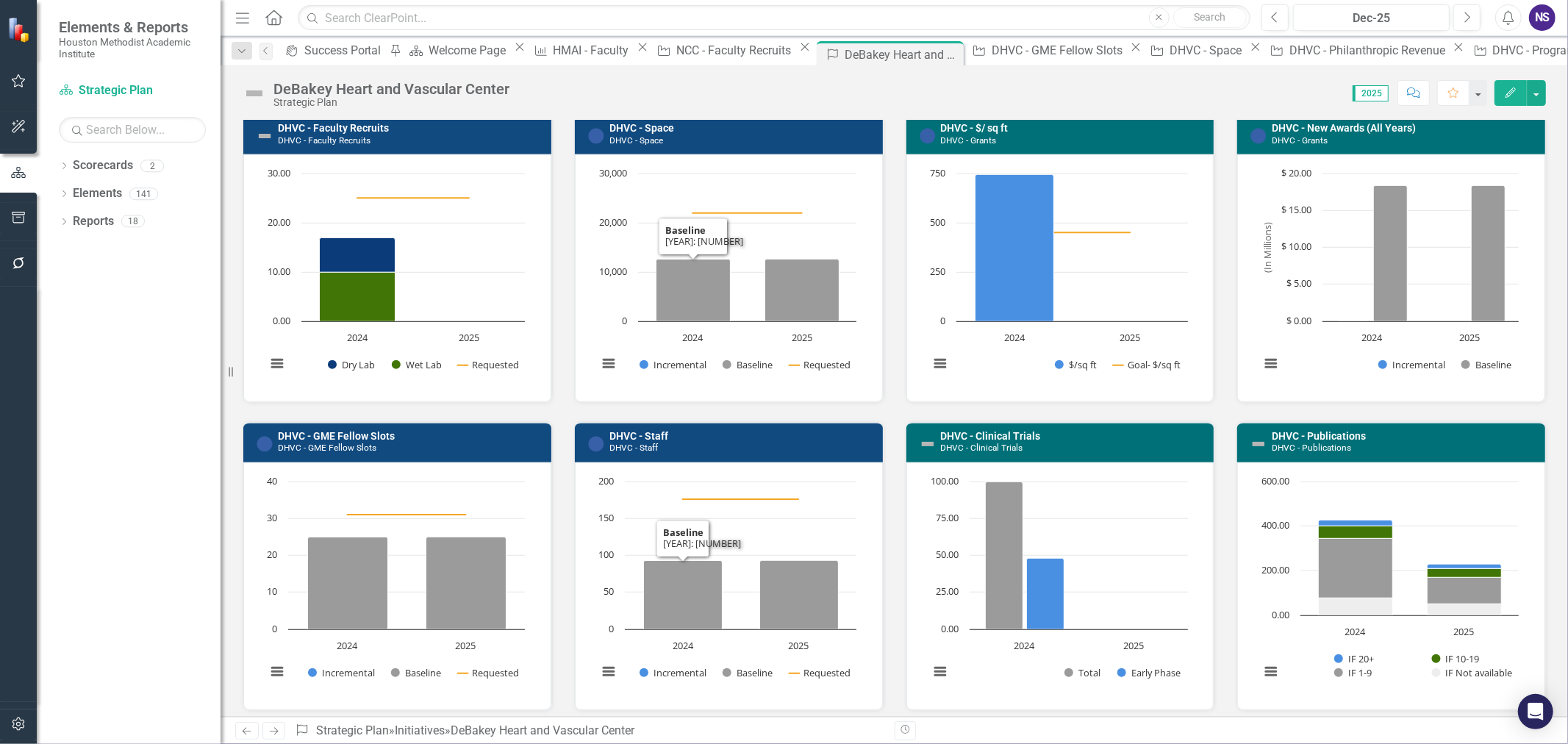 scroll, scrollTop: 898, scrollLeft: 0, axis: vertical 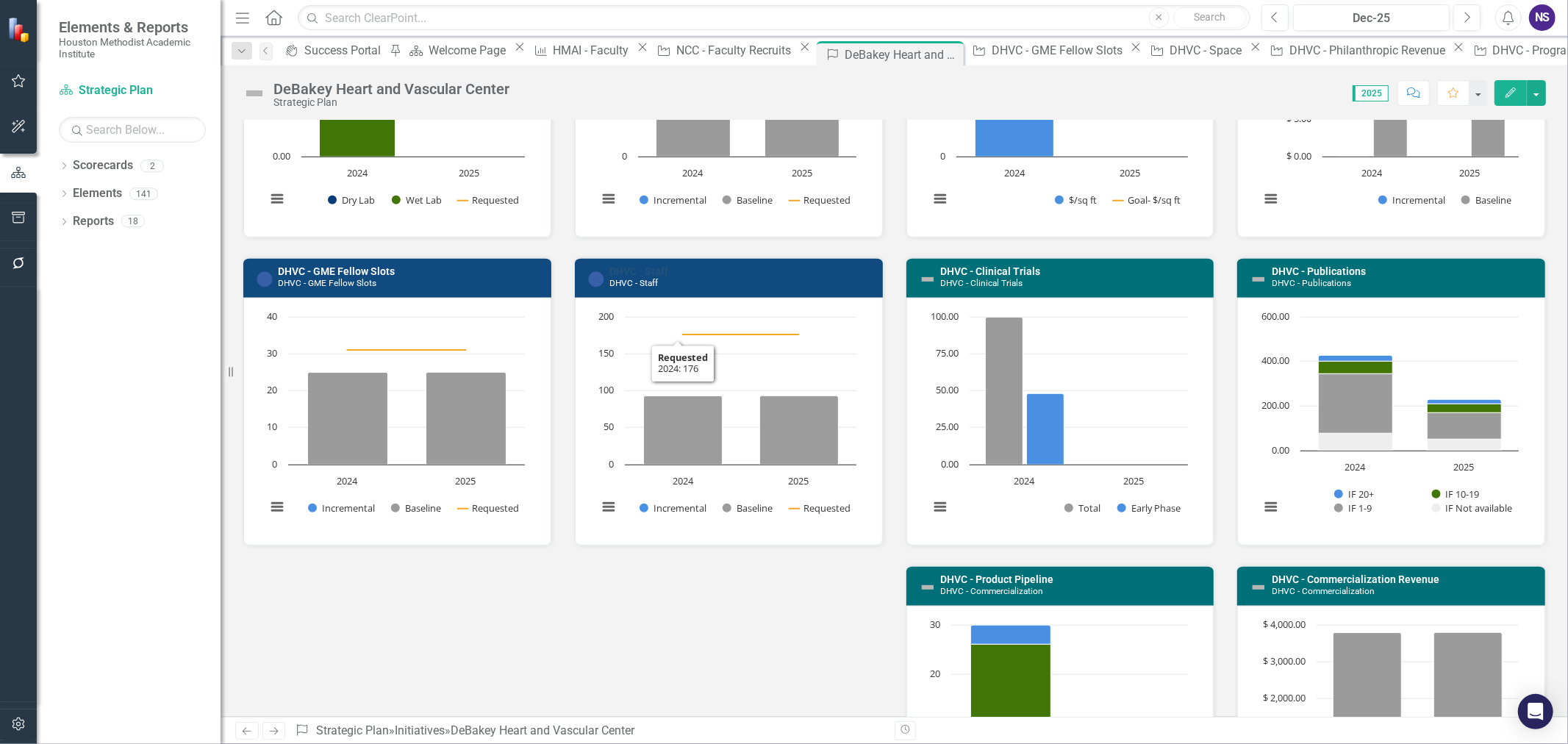 click on "DHVC - Staff" at bounding box center [639, 271] 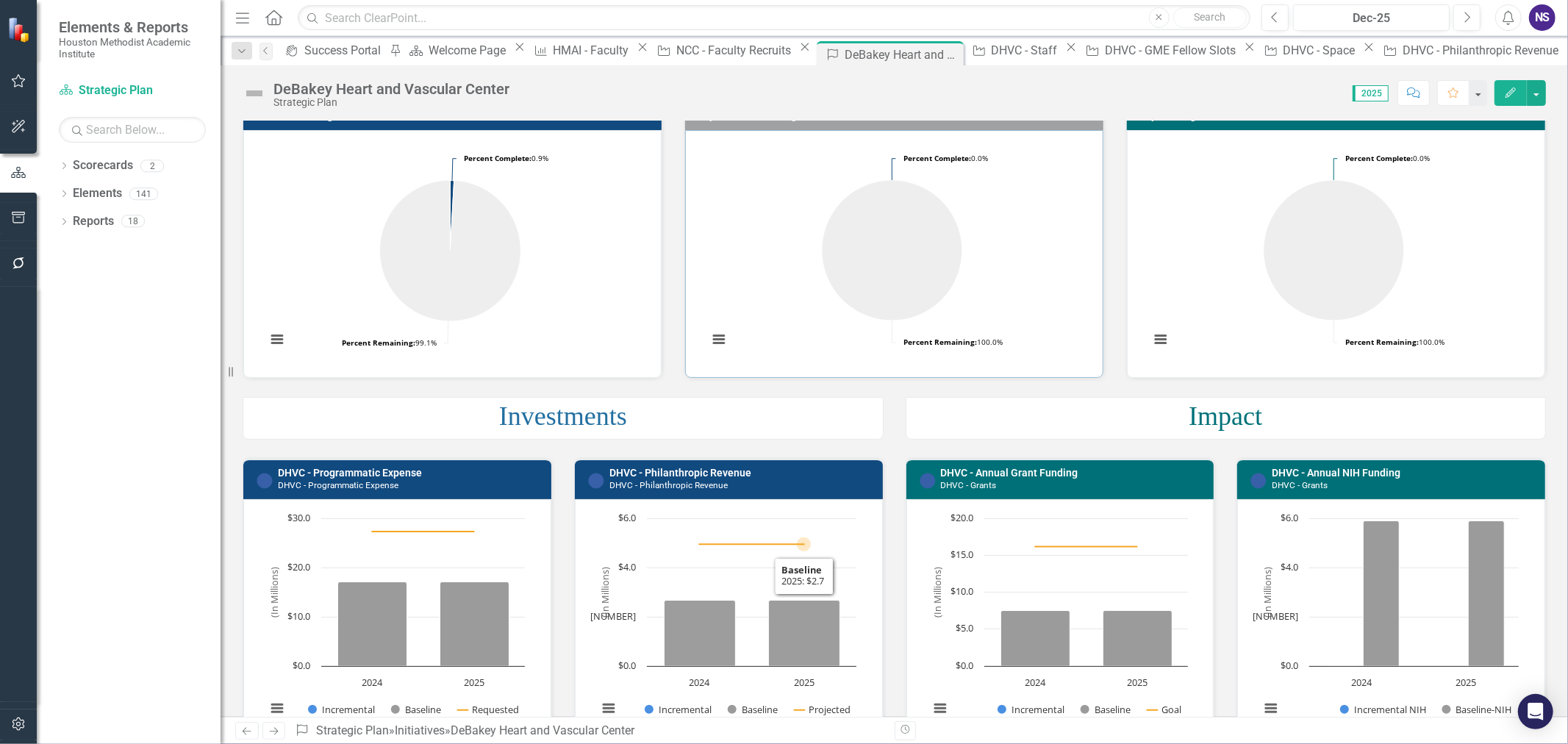 scroll, scrollTop: 245, scrollLeft: 0, axis: vertical 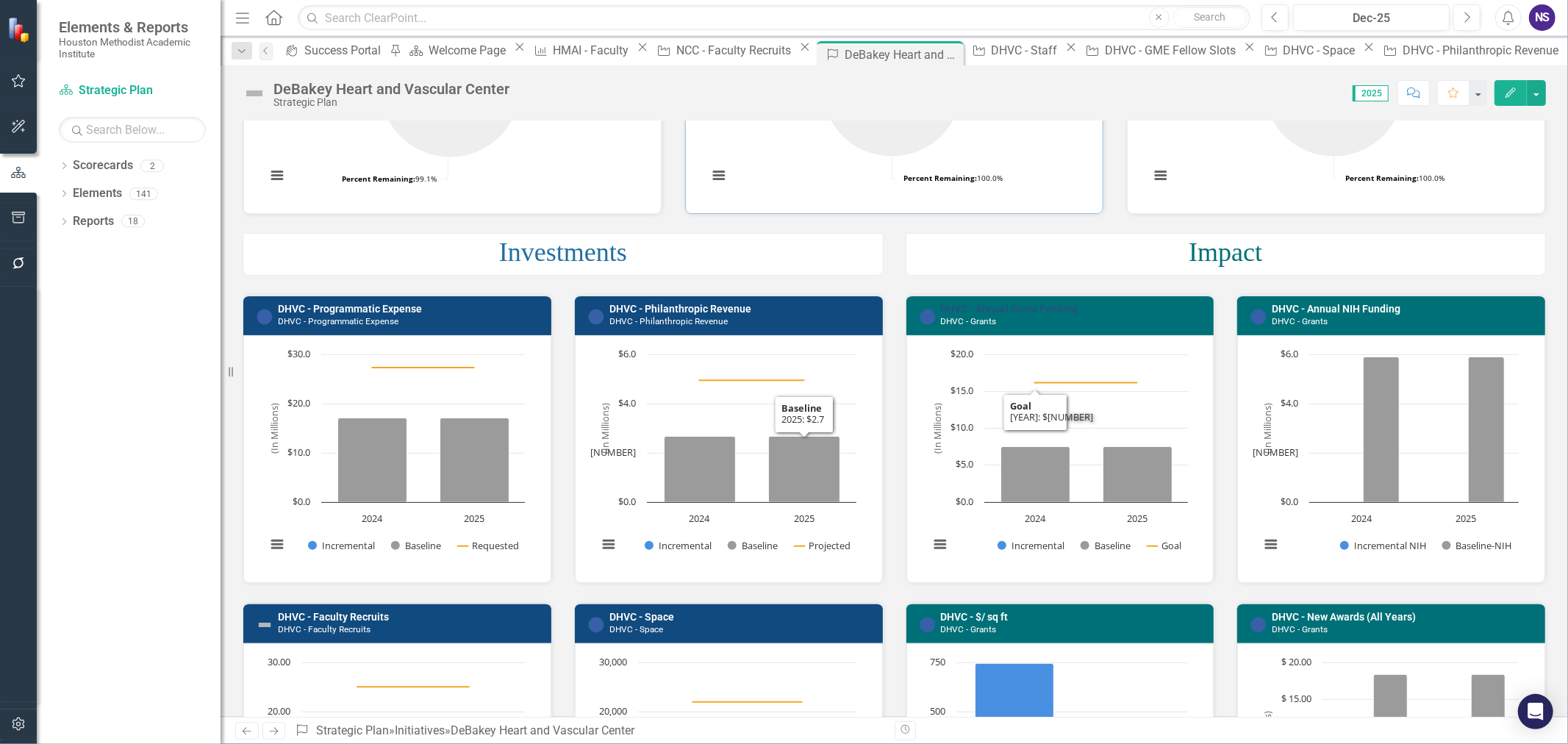 click on "DHVC - Annual Grant Funding" at bounding box center (1009, 309) 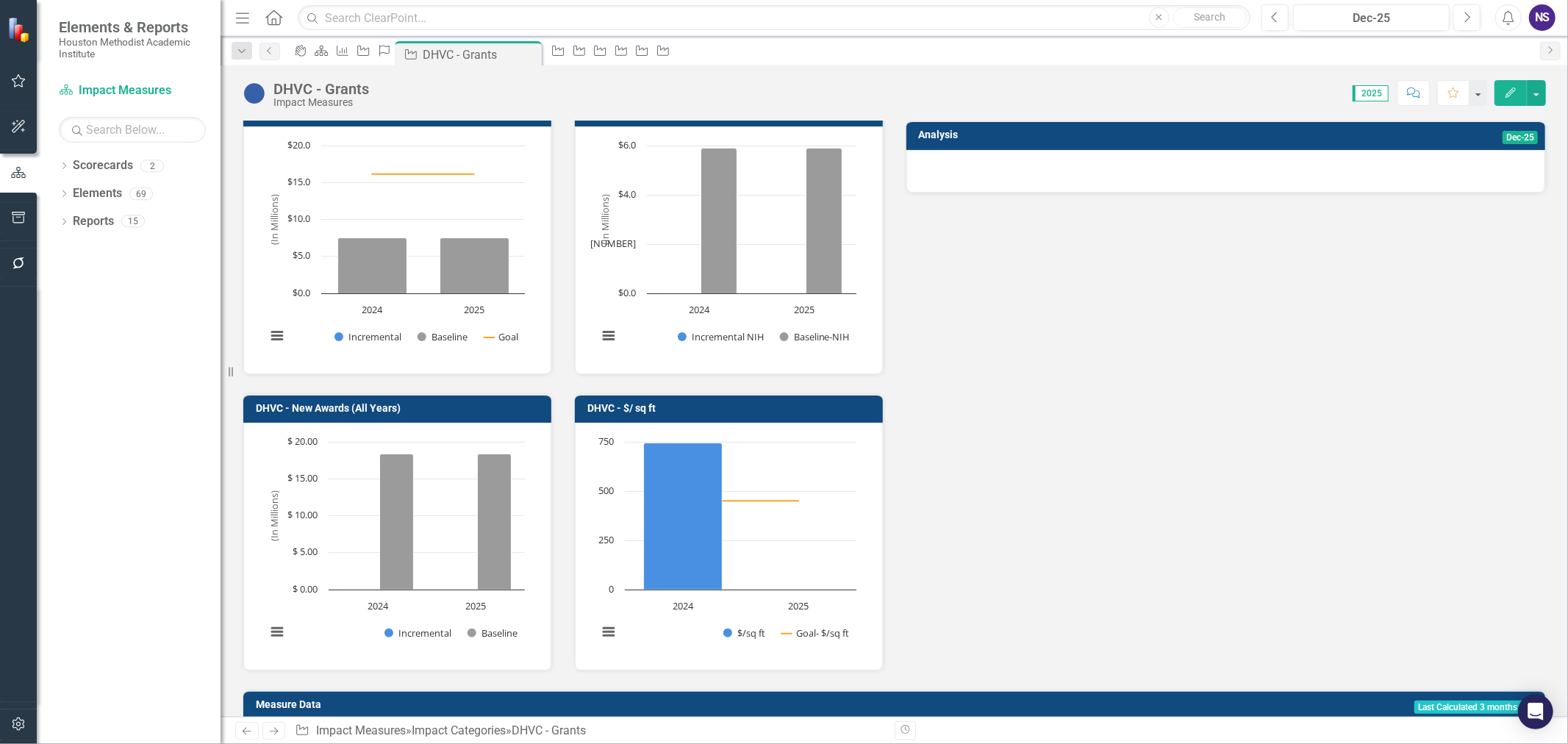 scroll, scrollTop: 94, scrollLeft: 0, axis: vertical 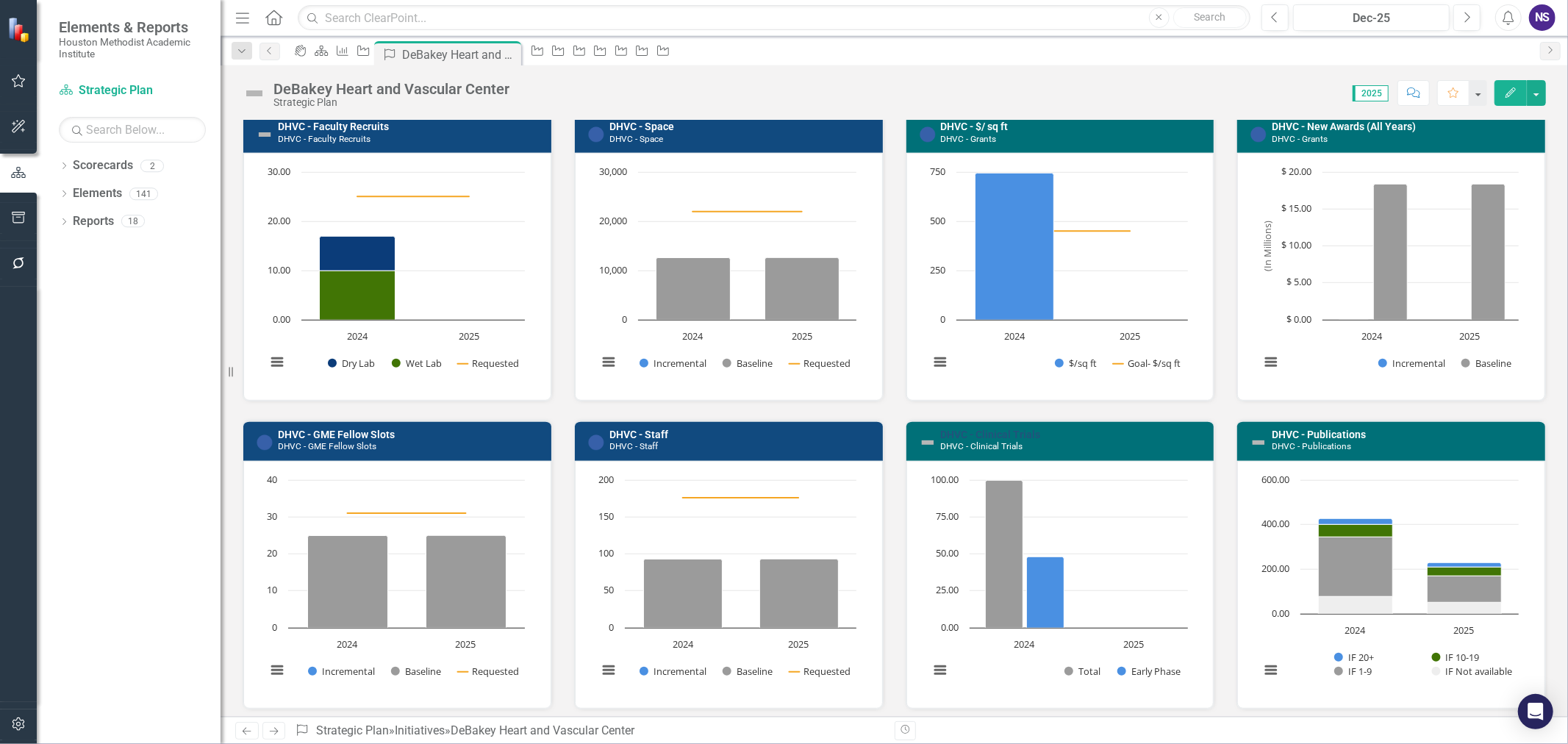 click on "DHVC - Clinical Trials" at bounding box center [991, 434] 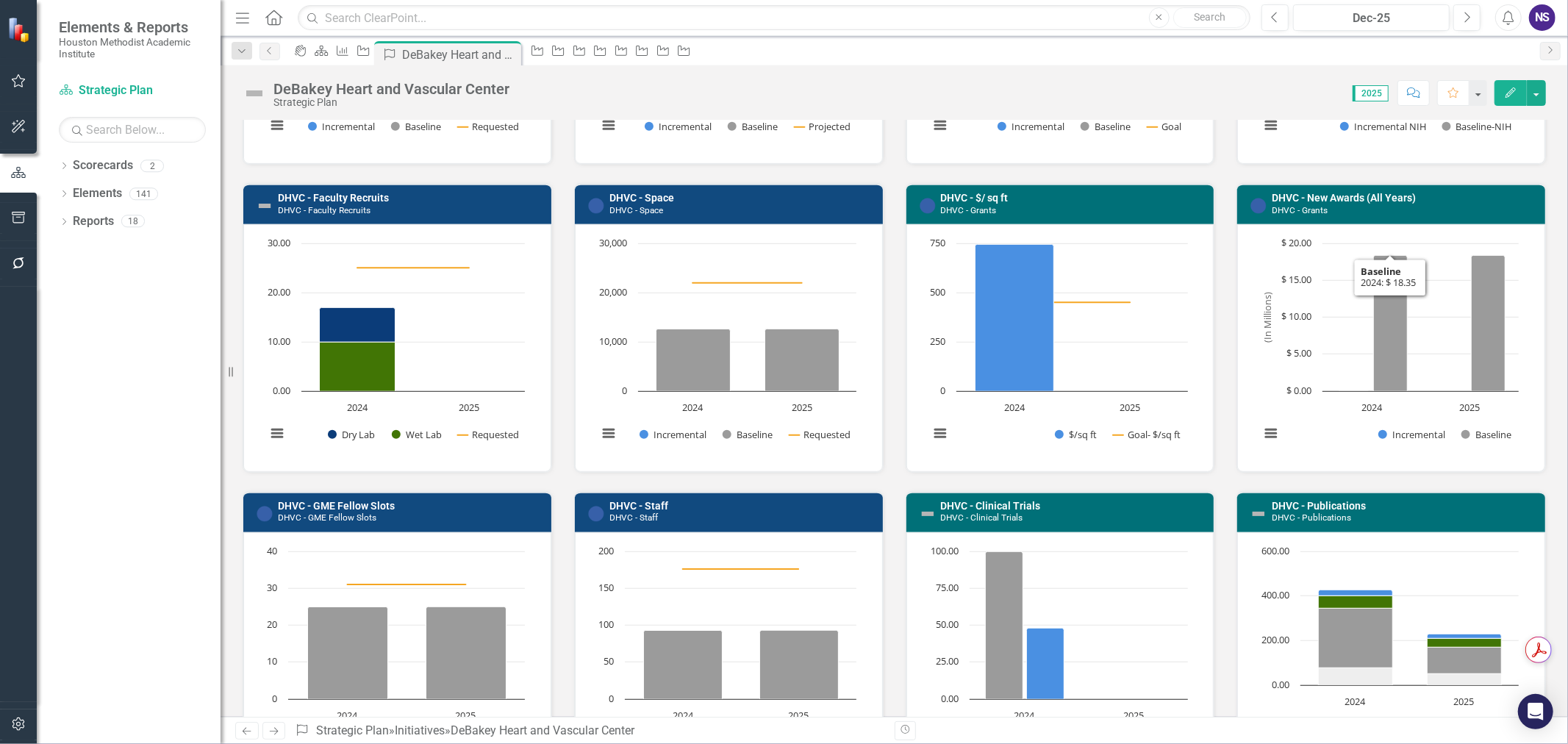 scroll, scrollTop: 817, scrollLeft: 0, axis: vertical 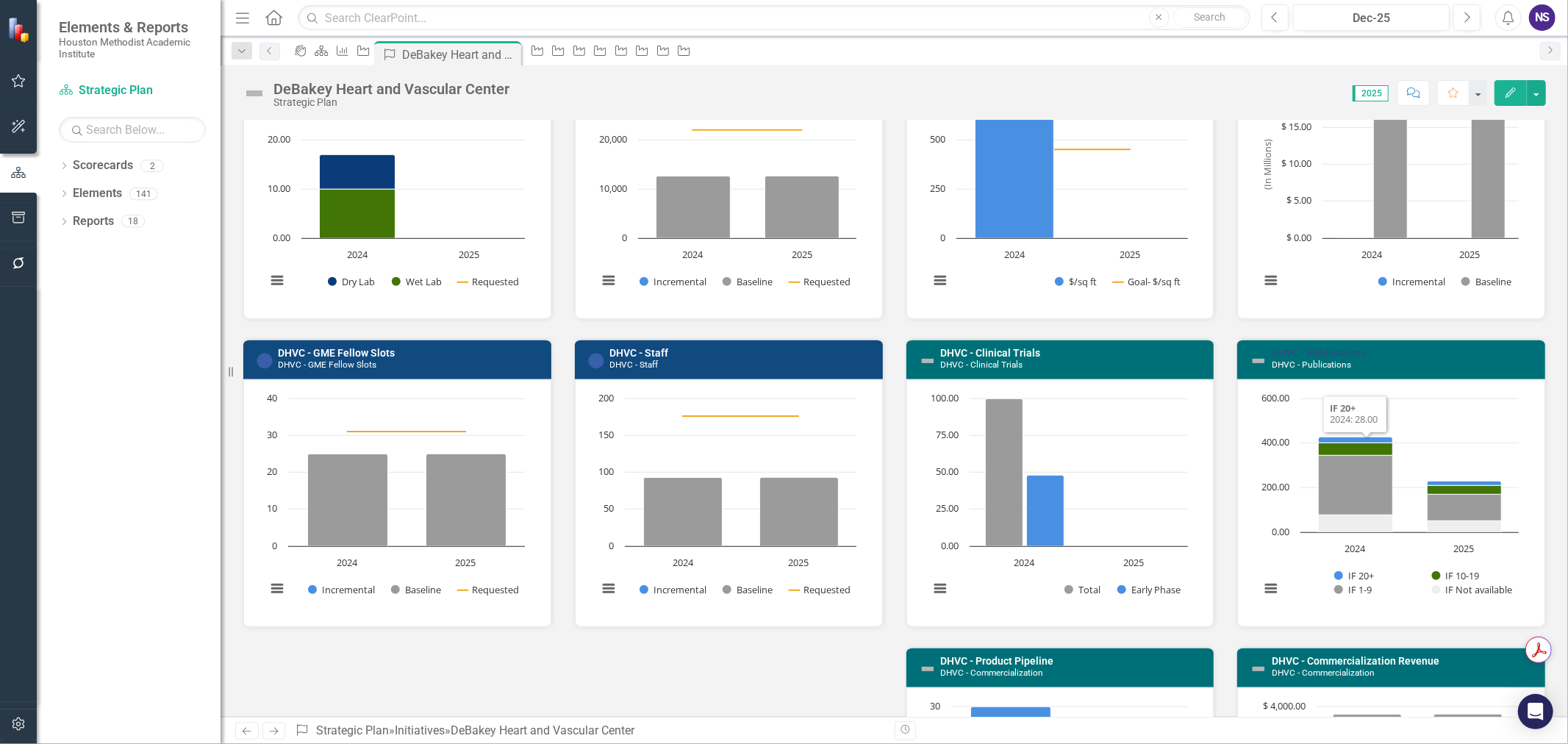 click on "DHVC - Publications" at bounding box center [1319, 353] 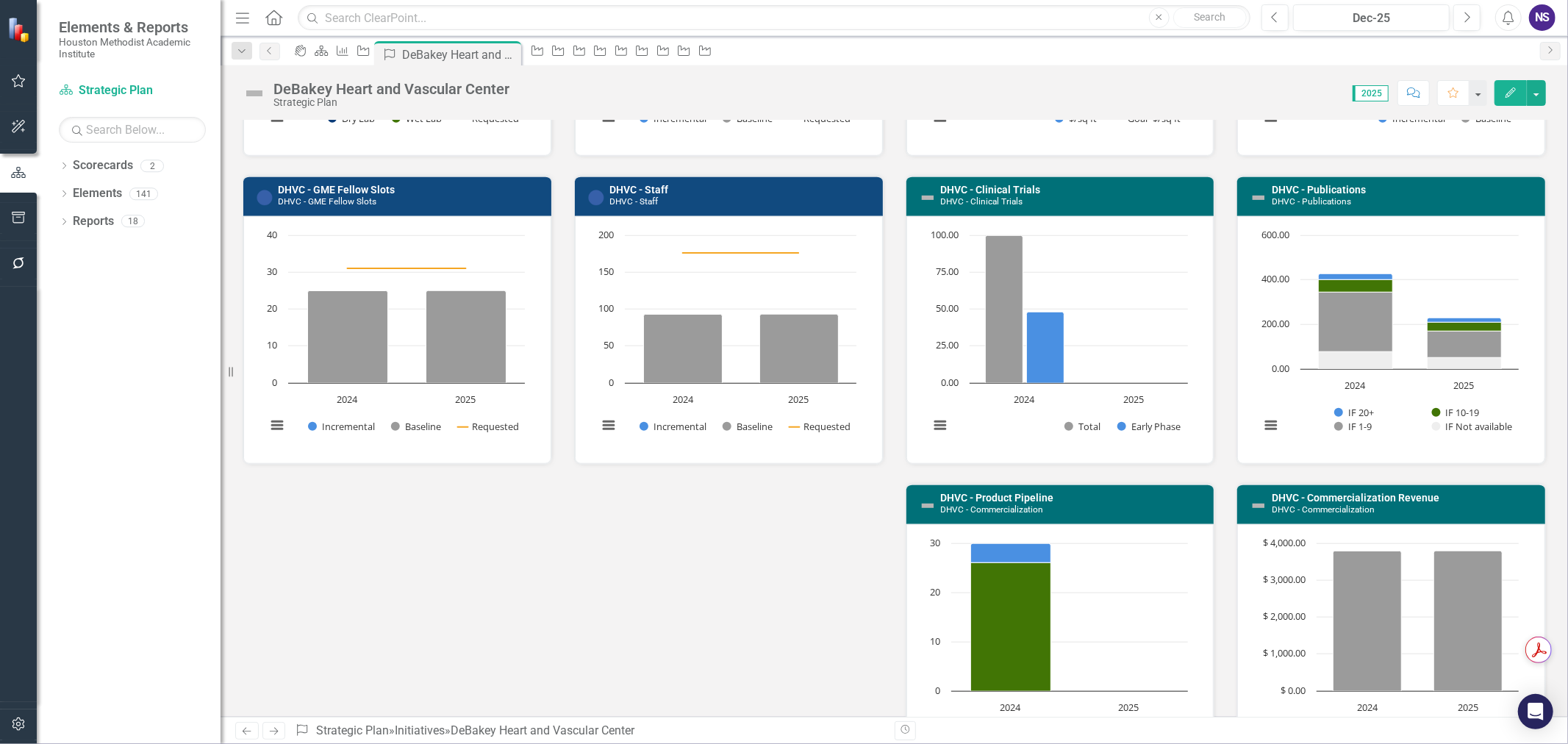 scroll, scrollTop: 1140, scrollLeft: 0, axis: vertical 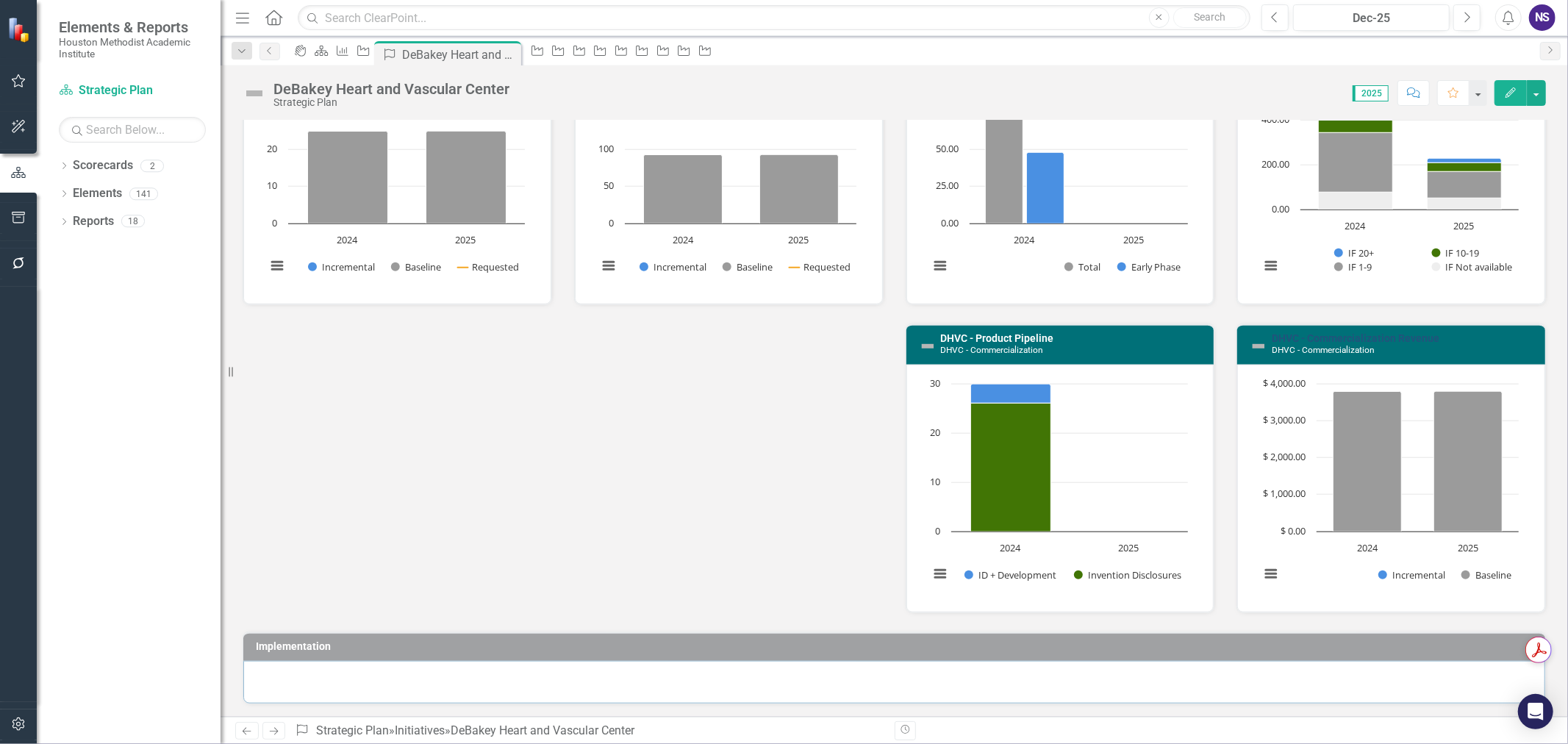 click on "DHVC - Commercialization Revenue" at bounding box center [1356, 338] 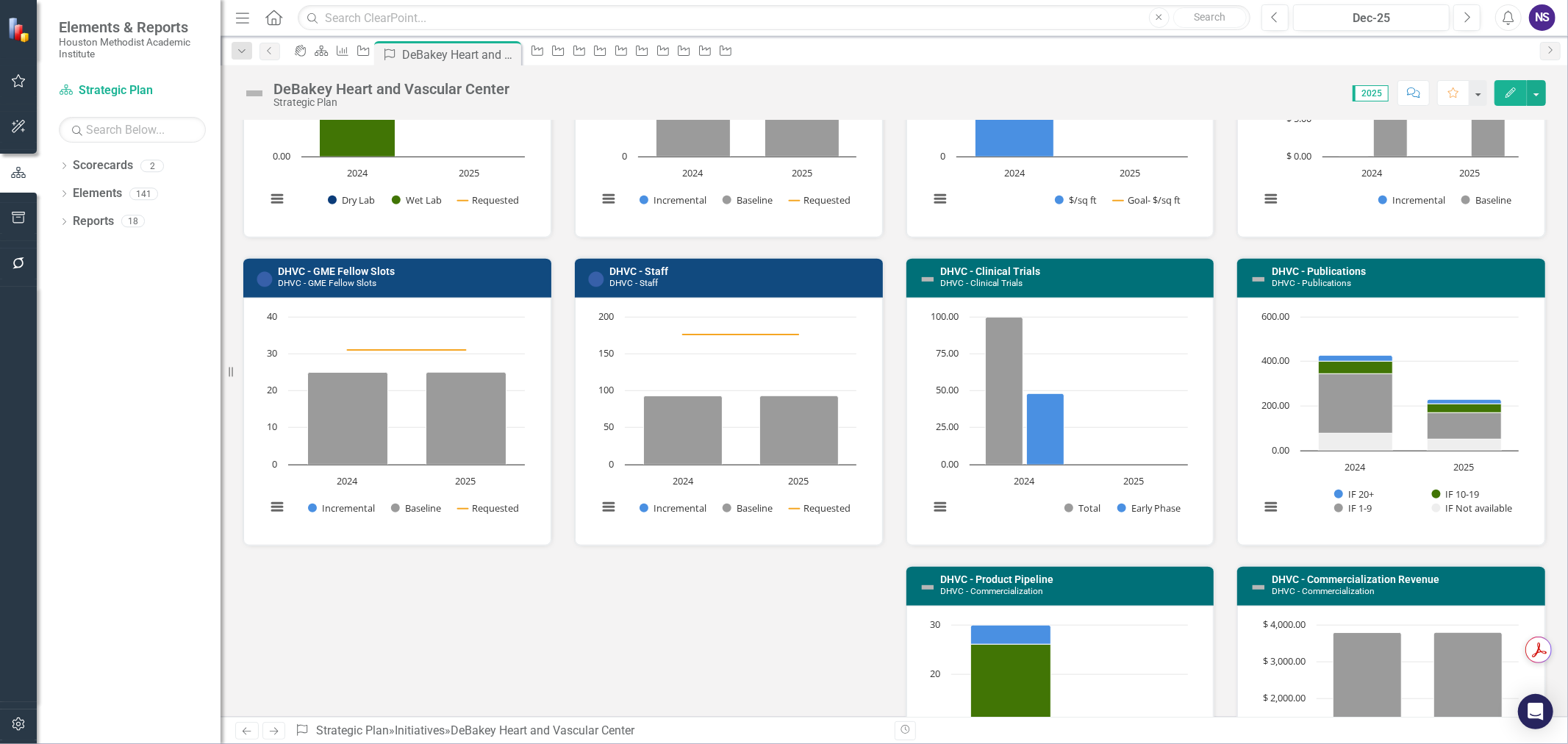 scroll, scrollTop: 1140, scrollLeft: 0, axis: vertical 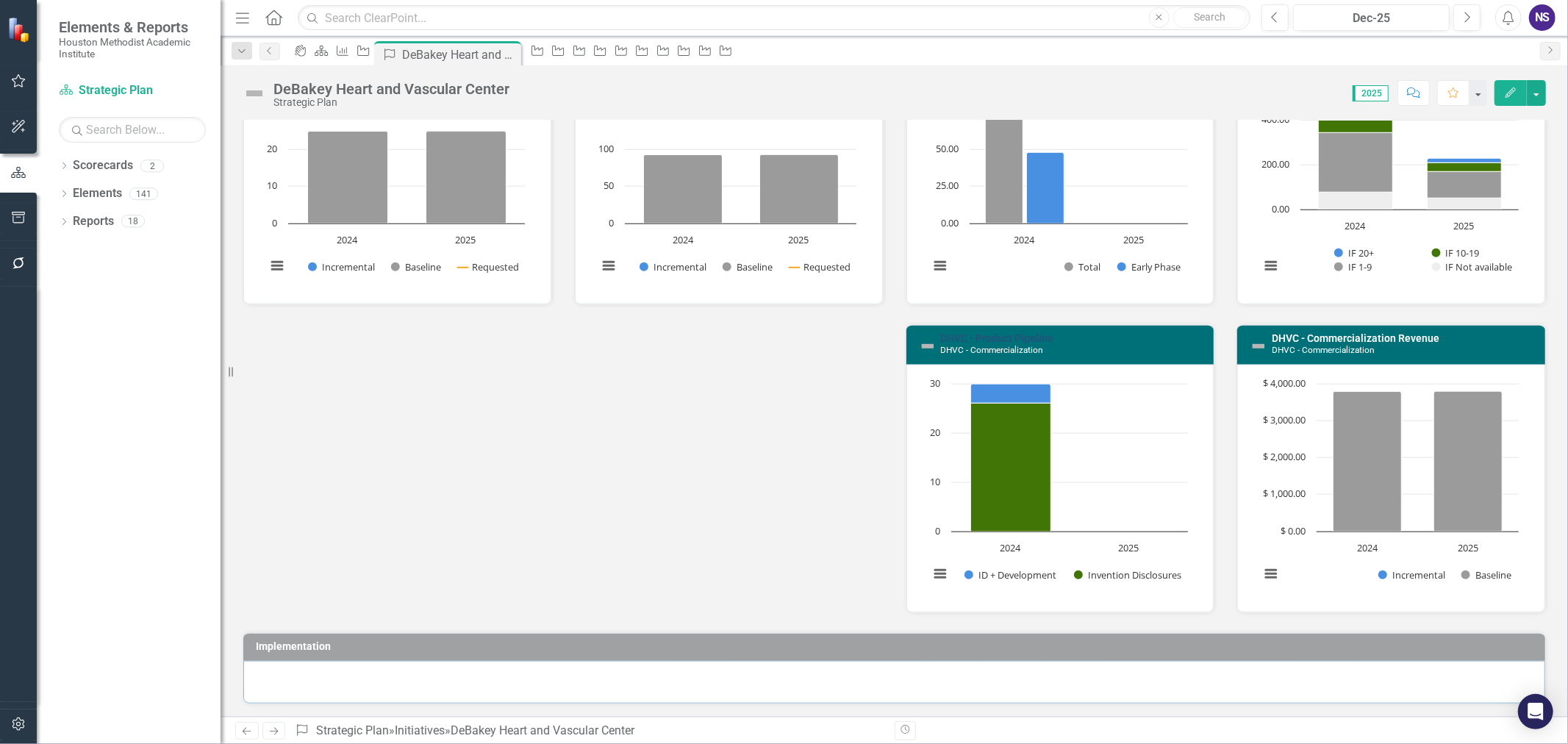 click on "DHVC - Product Pipeline" at bounding box center [998, 338] 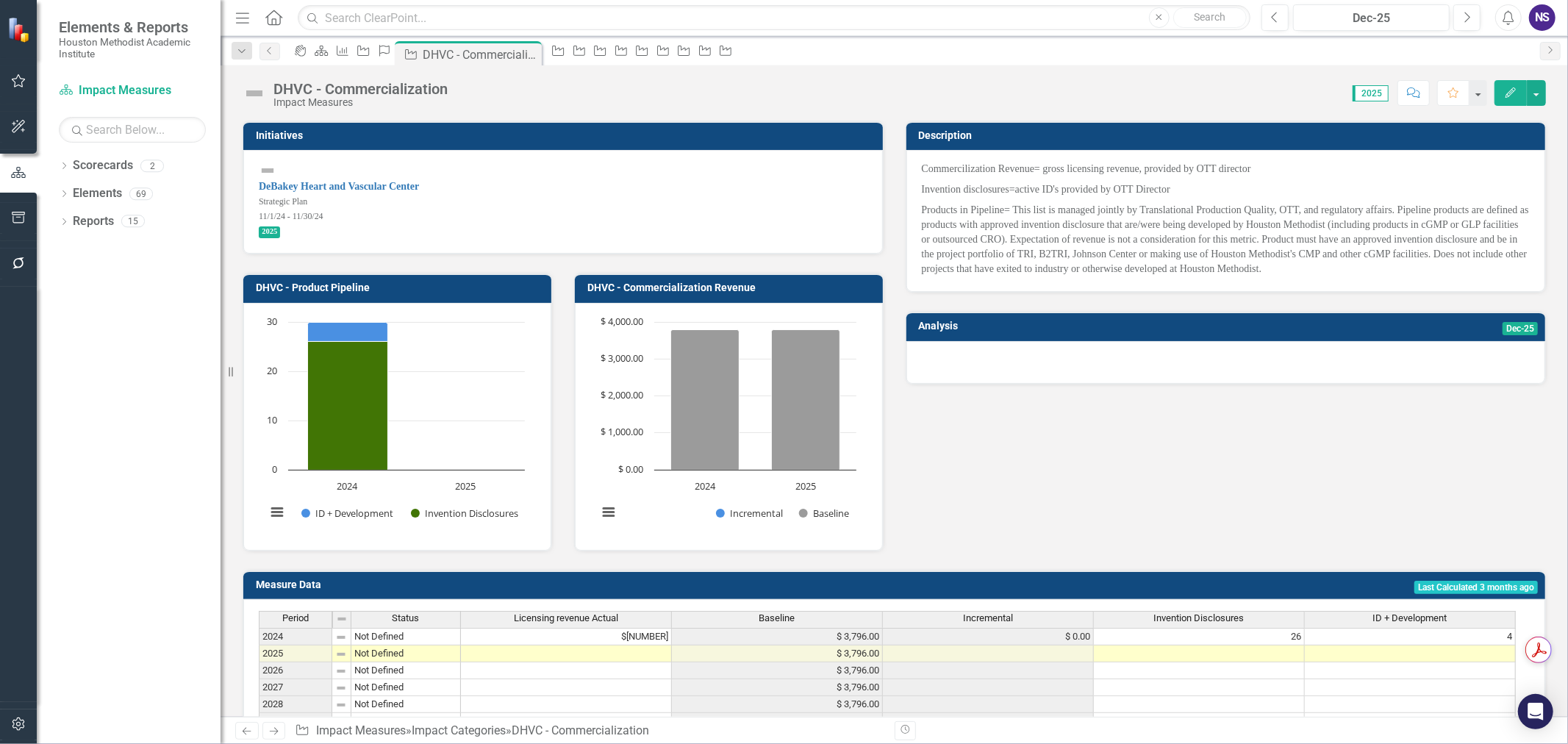 scroll, scrollTop: 290, scrollLeft: 0, axis: vertical 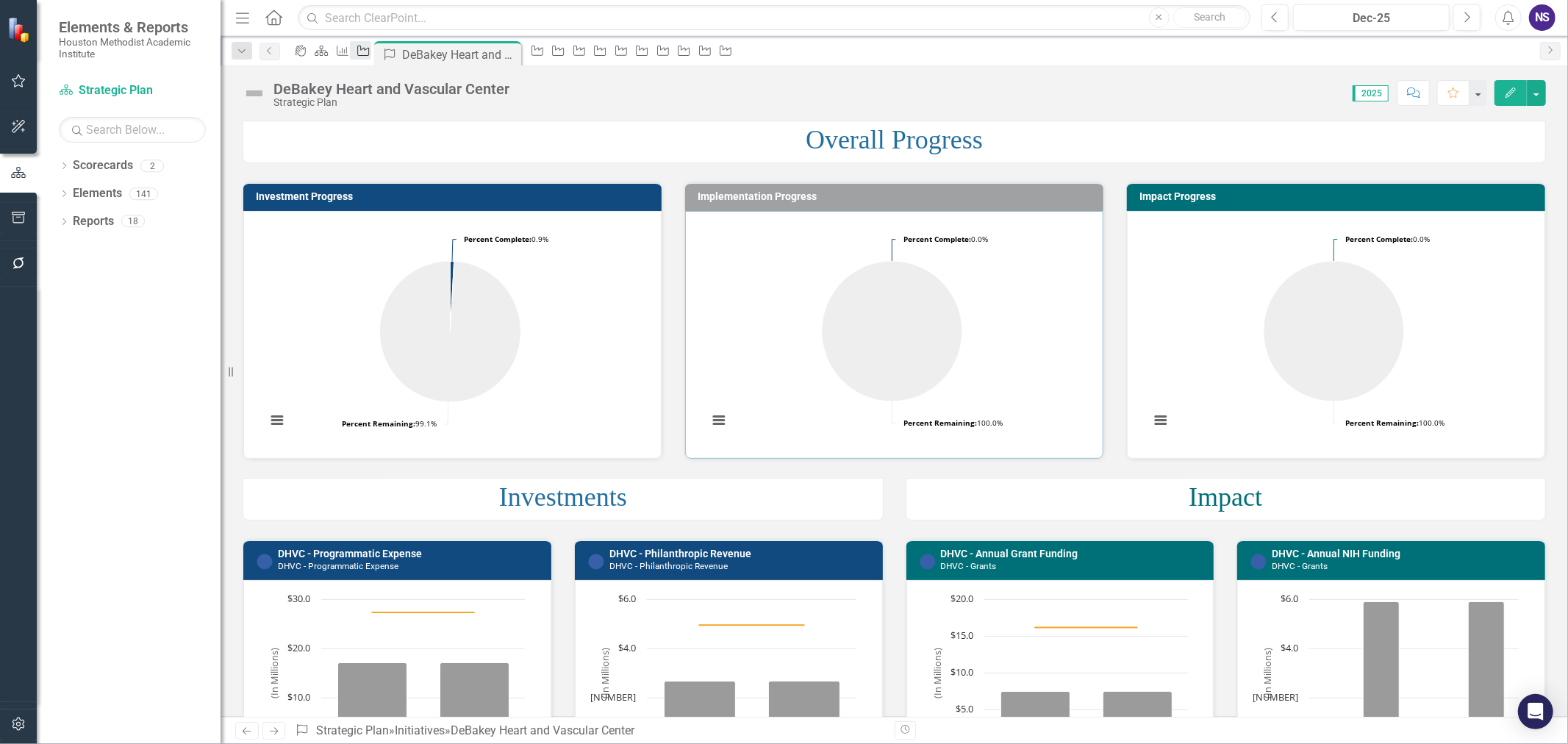 click at bounding box center (364, 51) 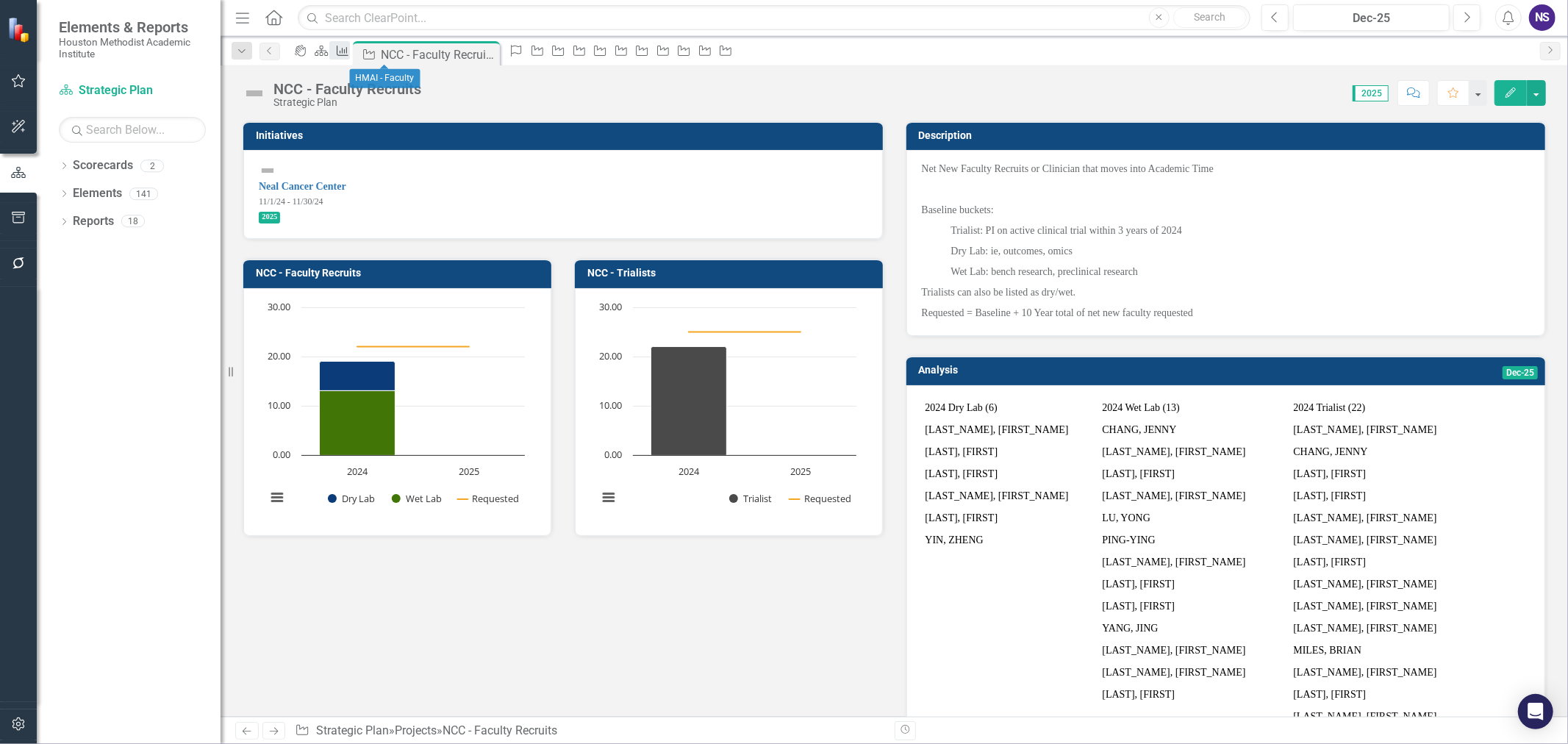 click on "Measure" at bounding box center [340, 50] 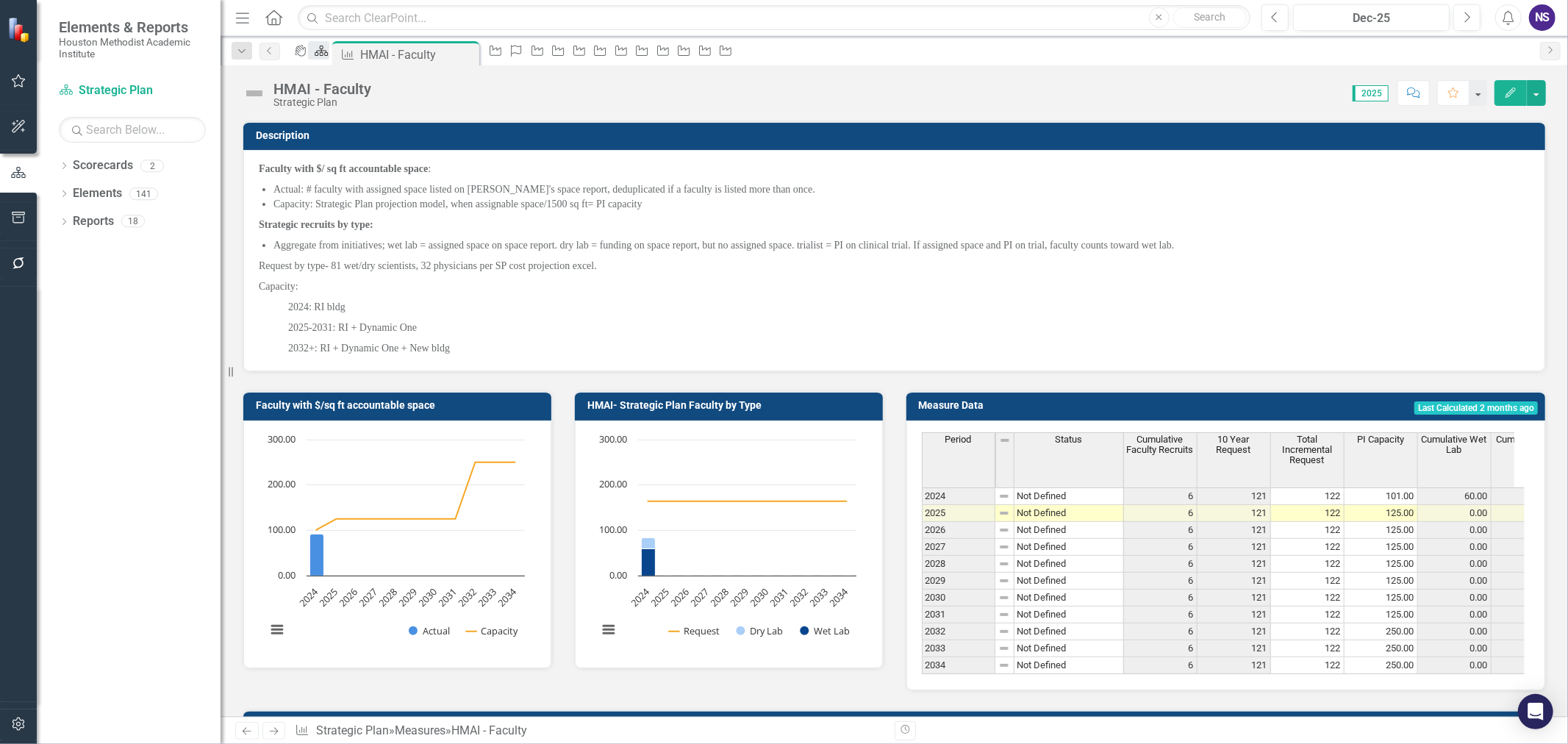 click on "Scorecard" at bounding box center [318, 50] 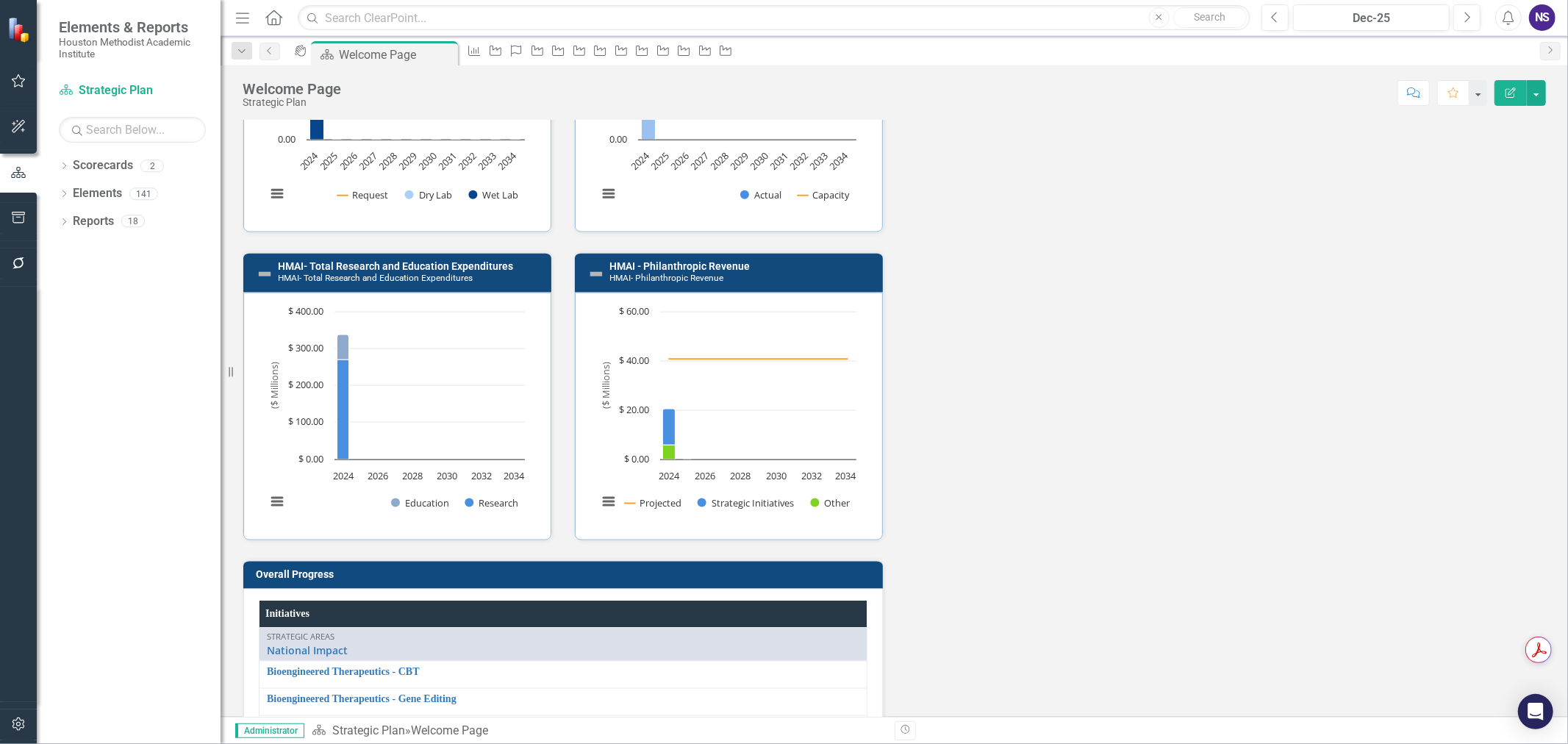 scroll, scrollTop: 1634, scrollLeft: 0, axis: vertical 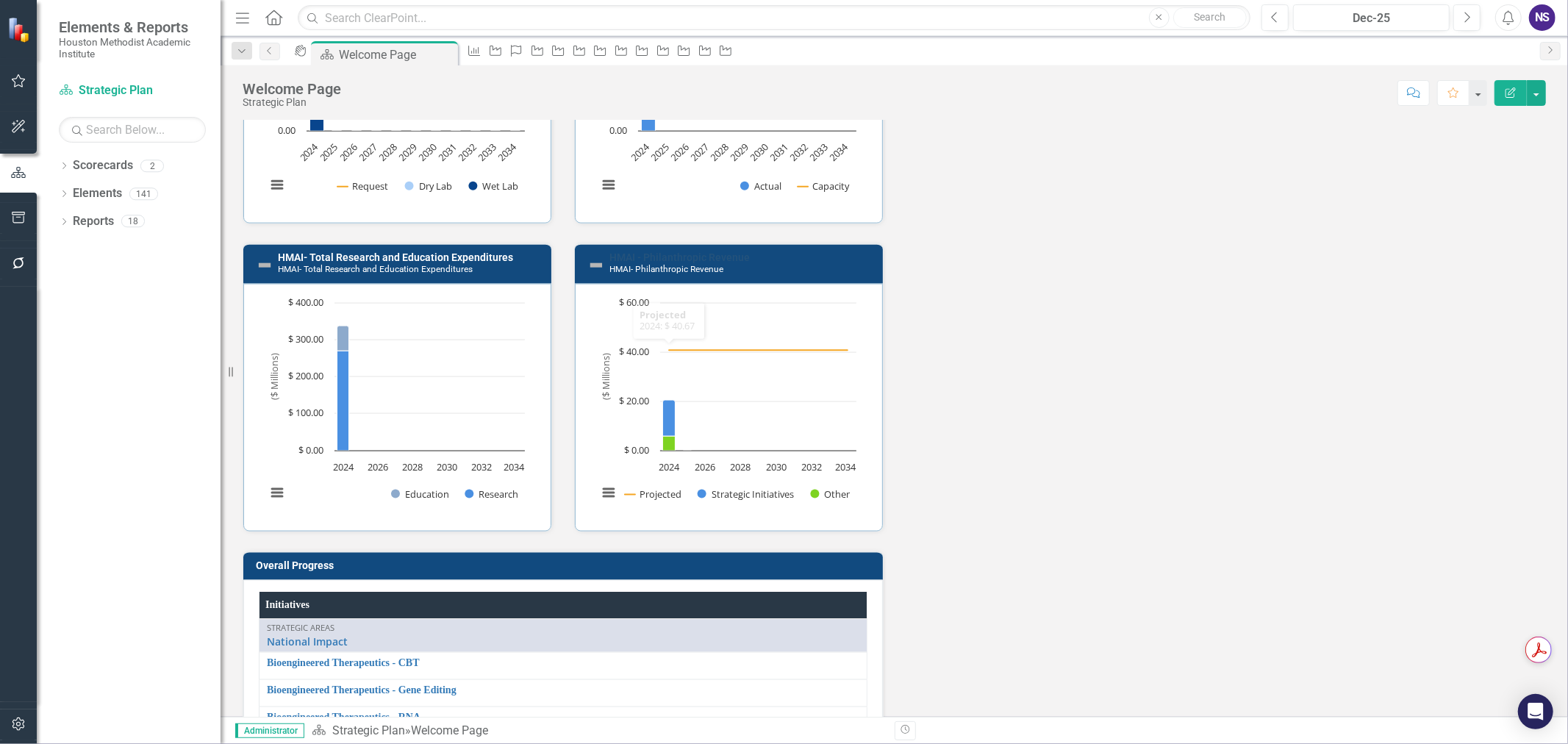 click on "HMAI - Philanthropic Revenue" at bounding box center (679, 257) 